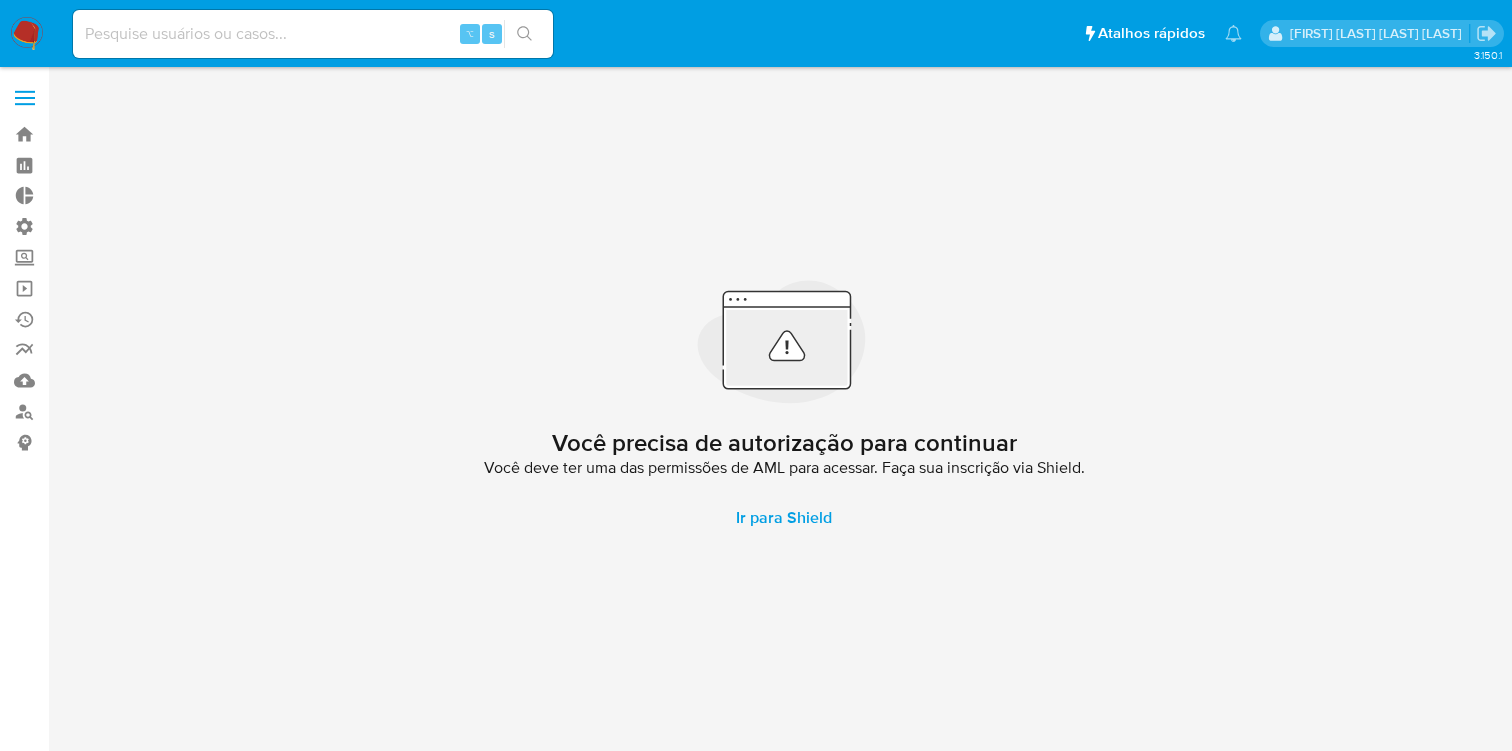 scroll, scrollTop: 0, scrollLeft: 0, axis: both 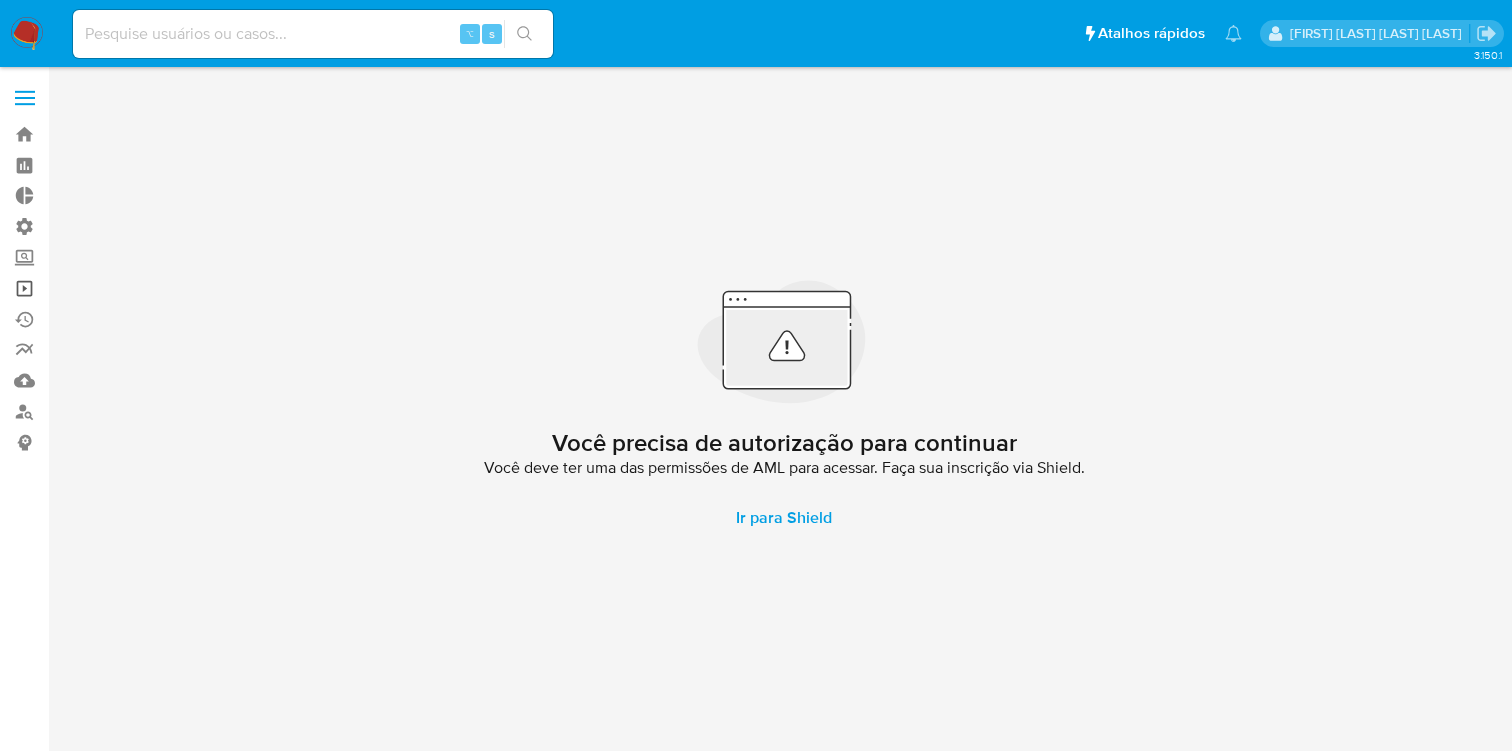 click on "Operações em massa" at bounding box center [119, 288] 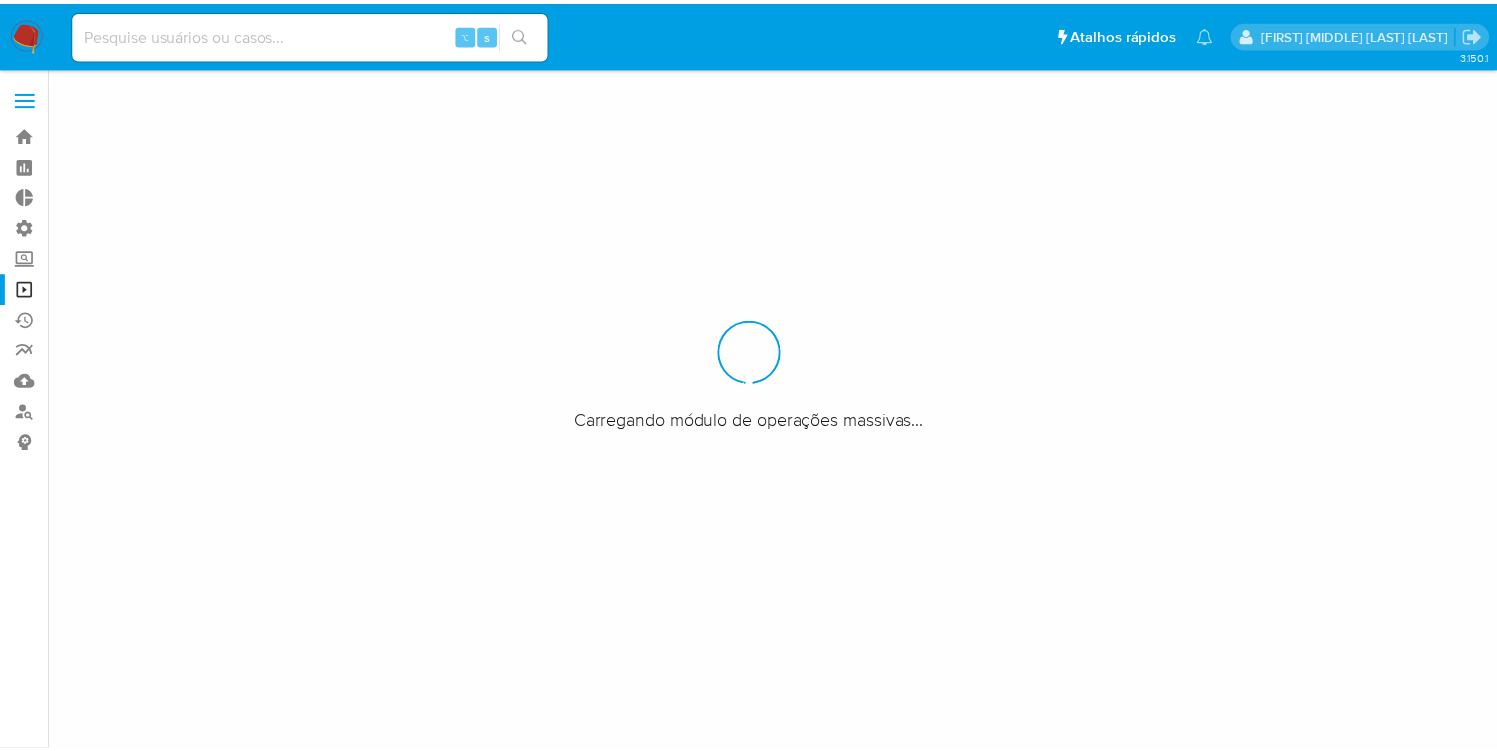 scroll, scrollTop: 0, scrollLeft: 0, axis: both 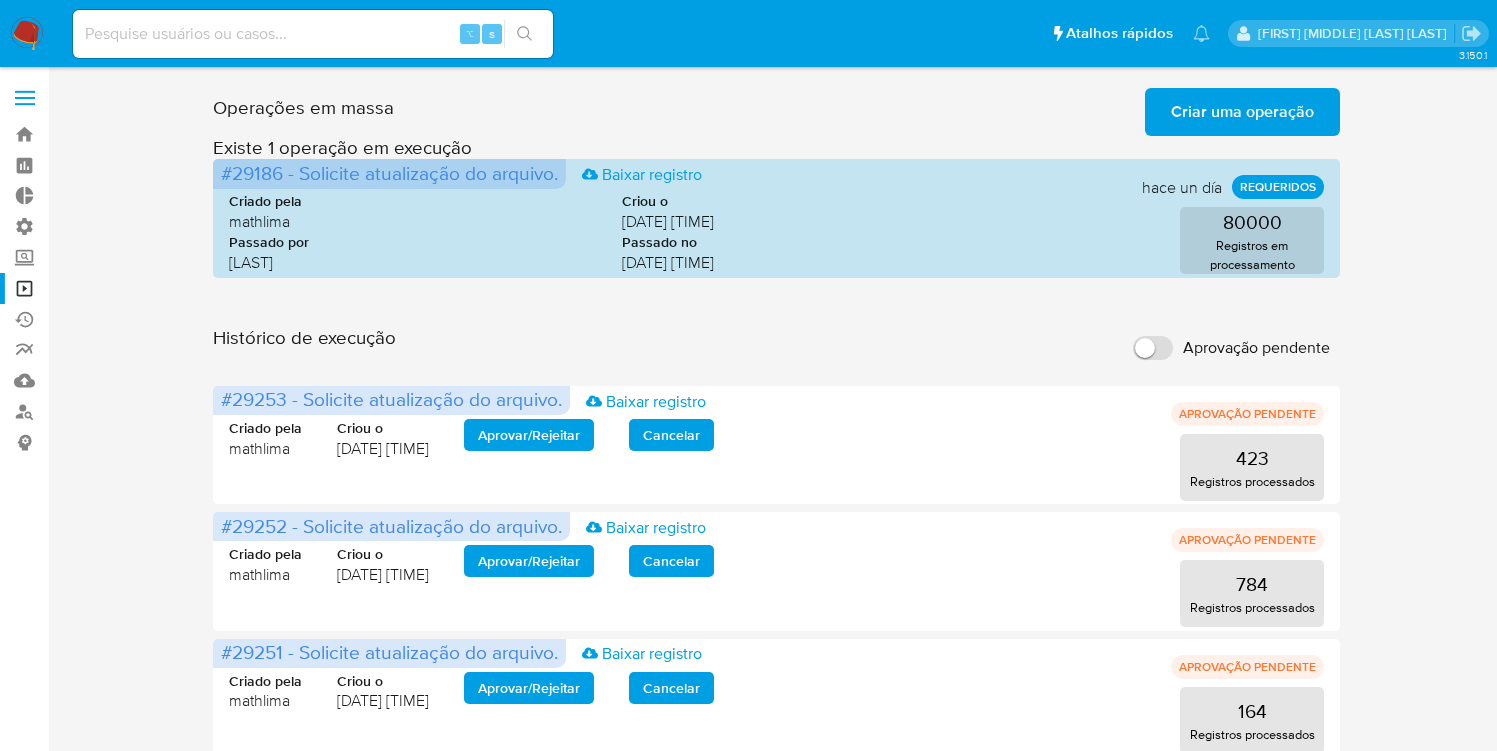 click on "Aprovação pendente" at bounding box center (1153, 348) 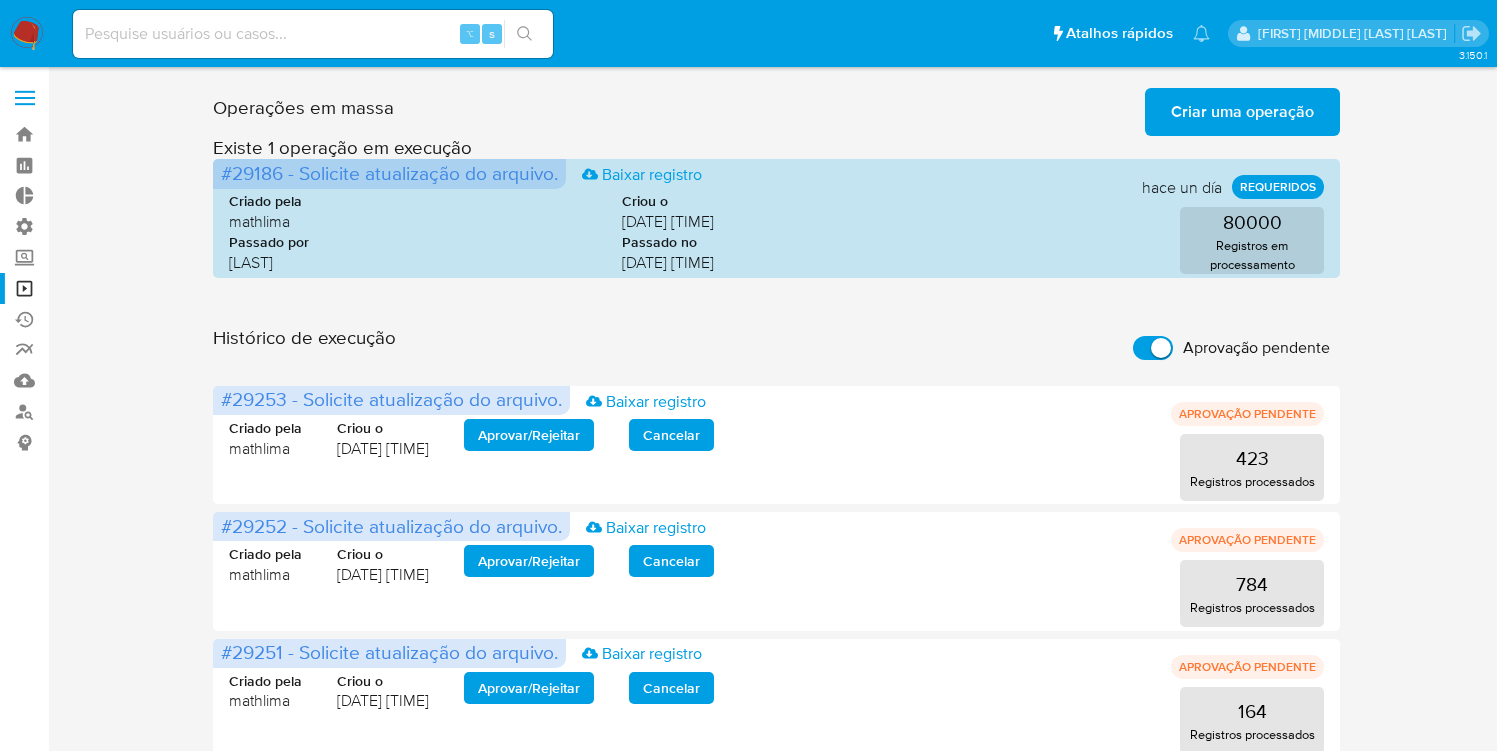 checkbox on "true" 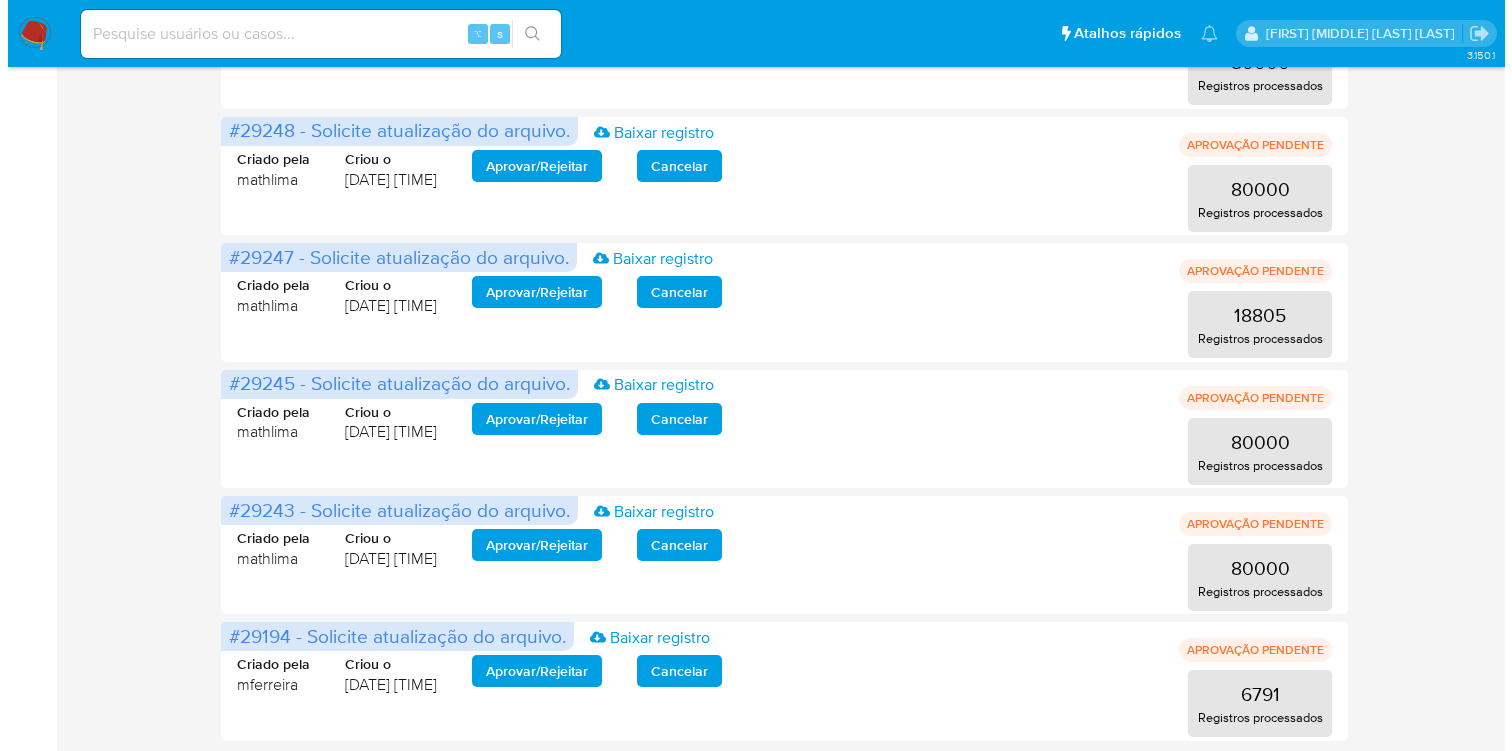 scroll, scrollTop: 903, scrollLeft: 0, axis: vertical 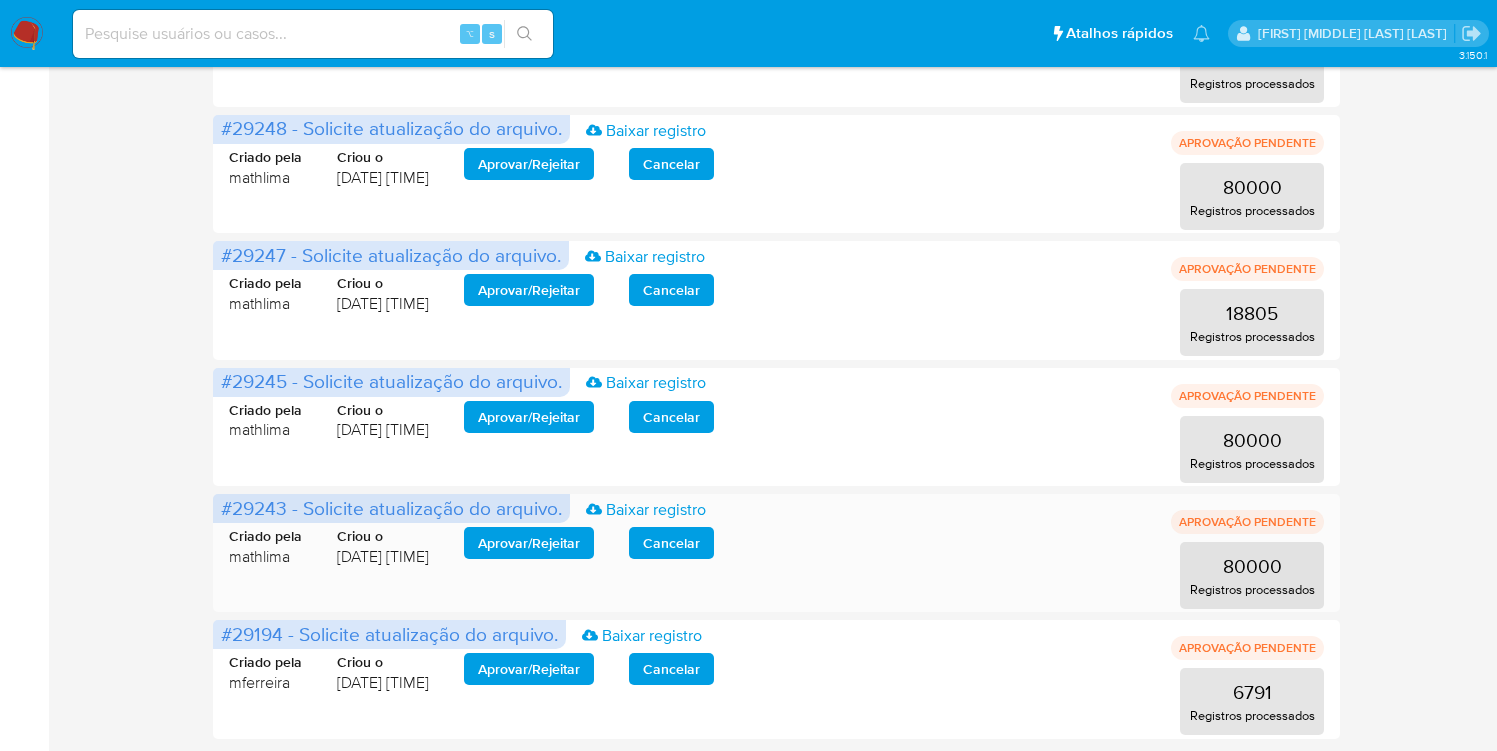 click on "Aprovar  /  Rejeitar" at bounding box center (529, 543) 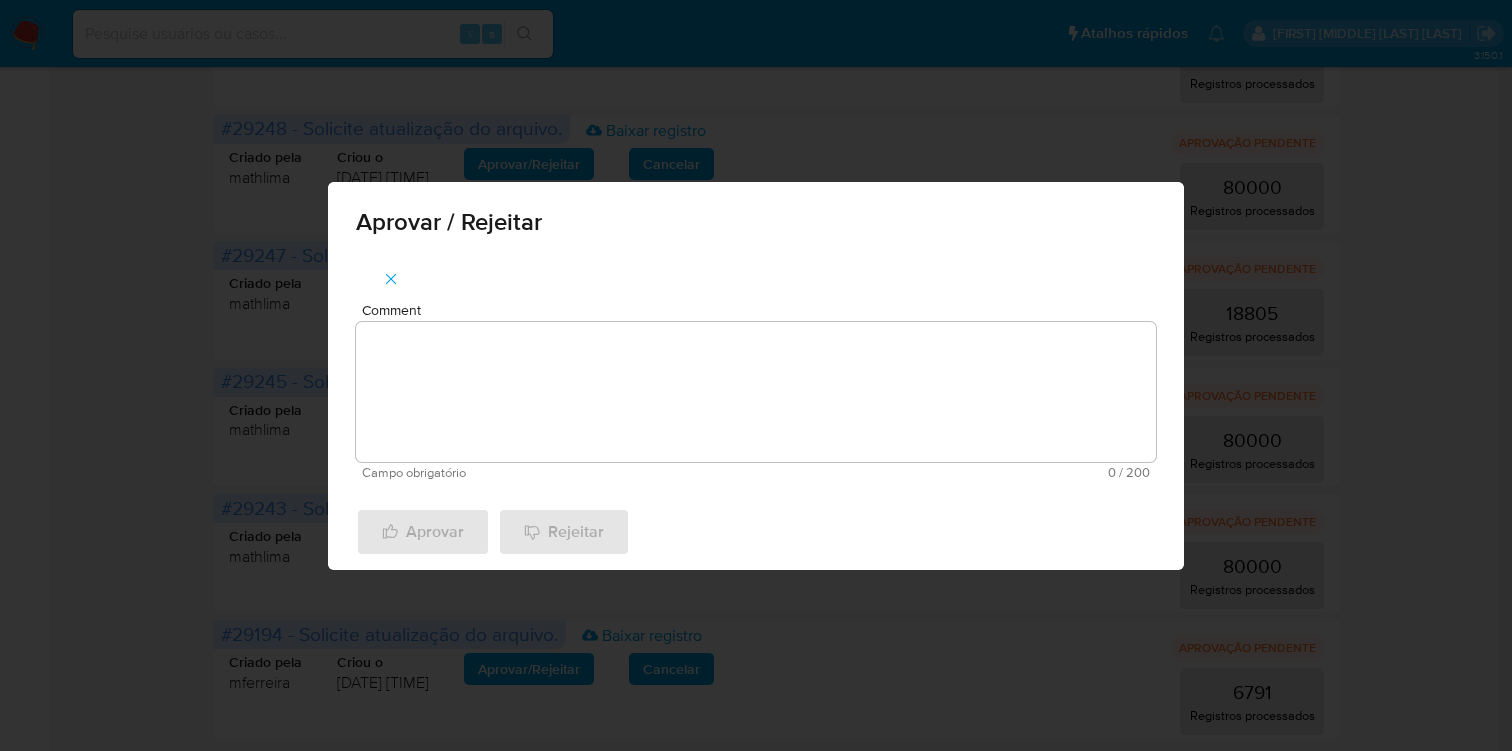 click on "Comment" at bounding box center (756, 392) 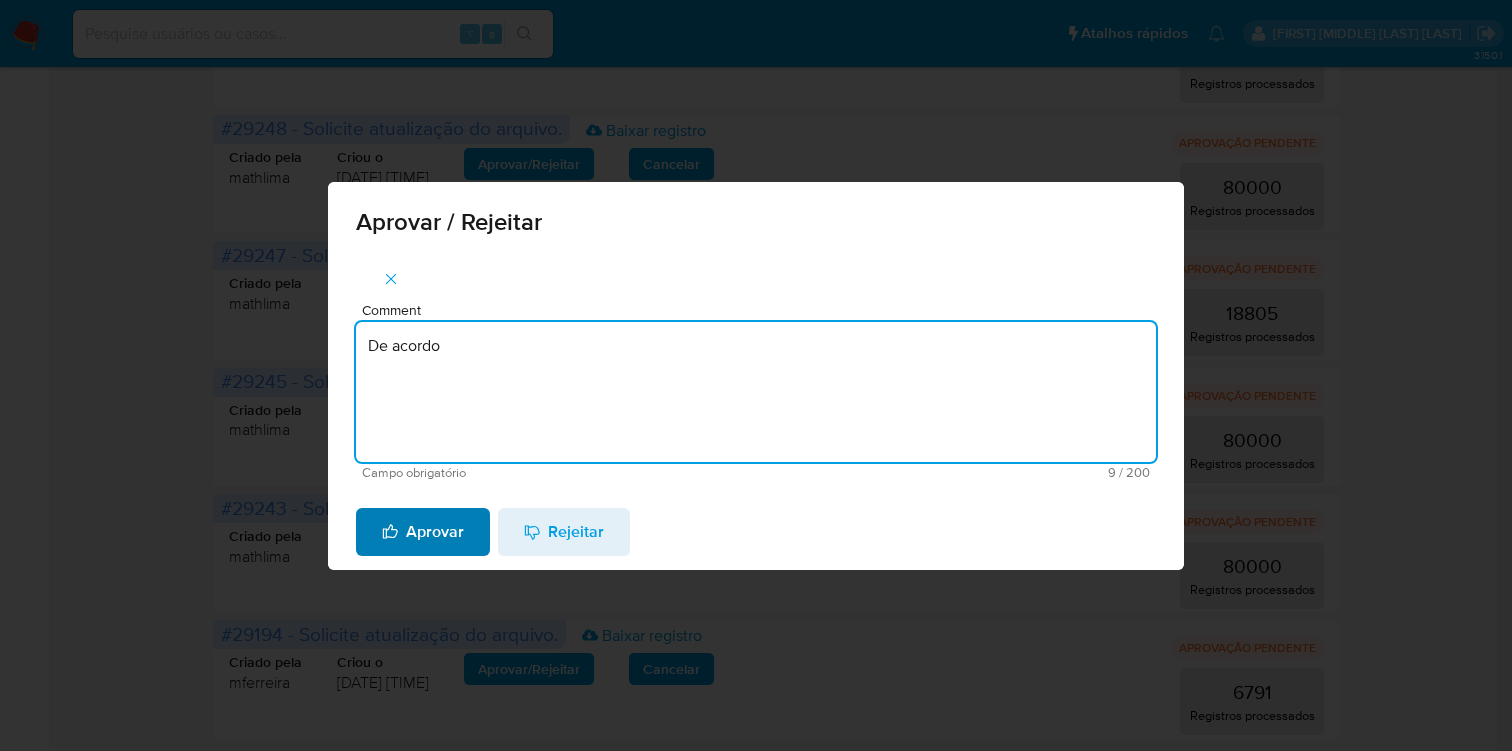 type on "De acordo" 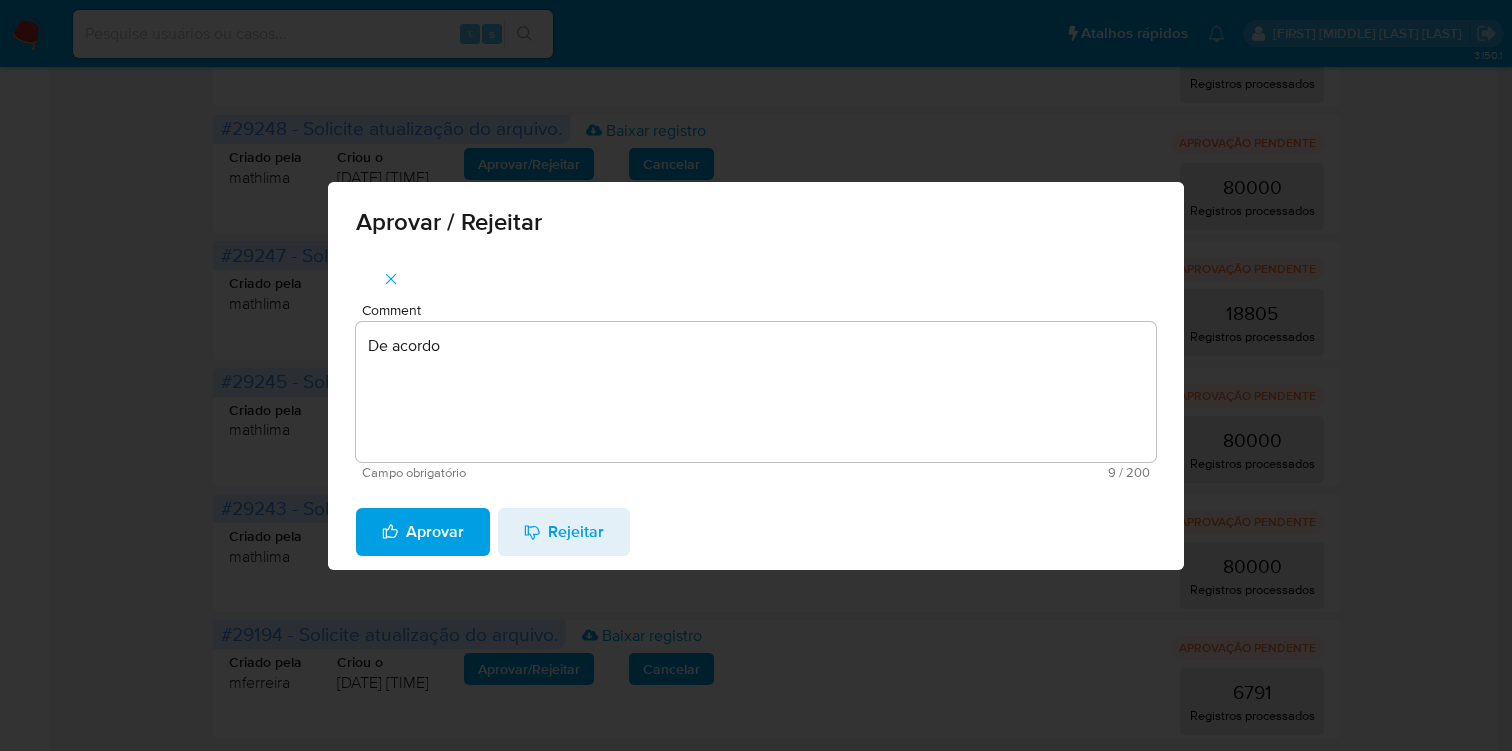 click on "Aprovar" at bounding box center (423, 532) 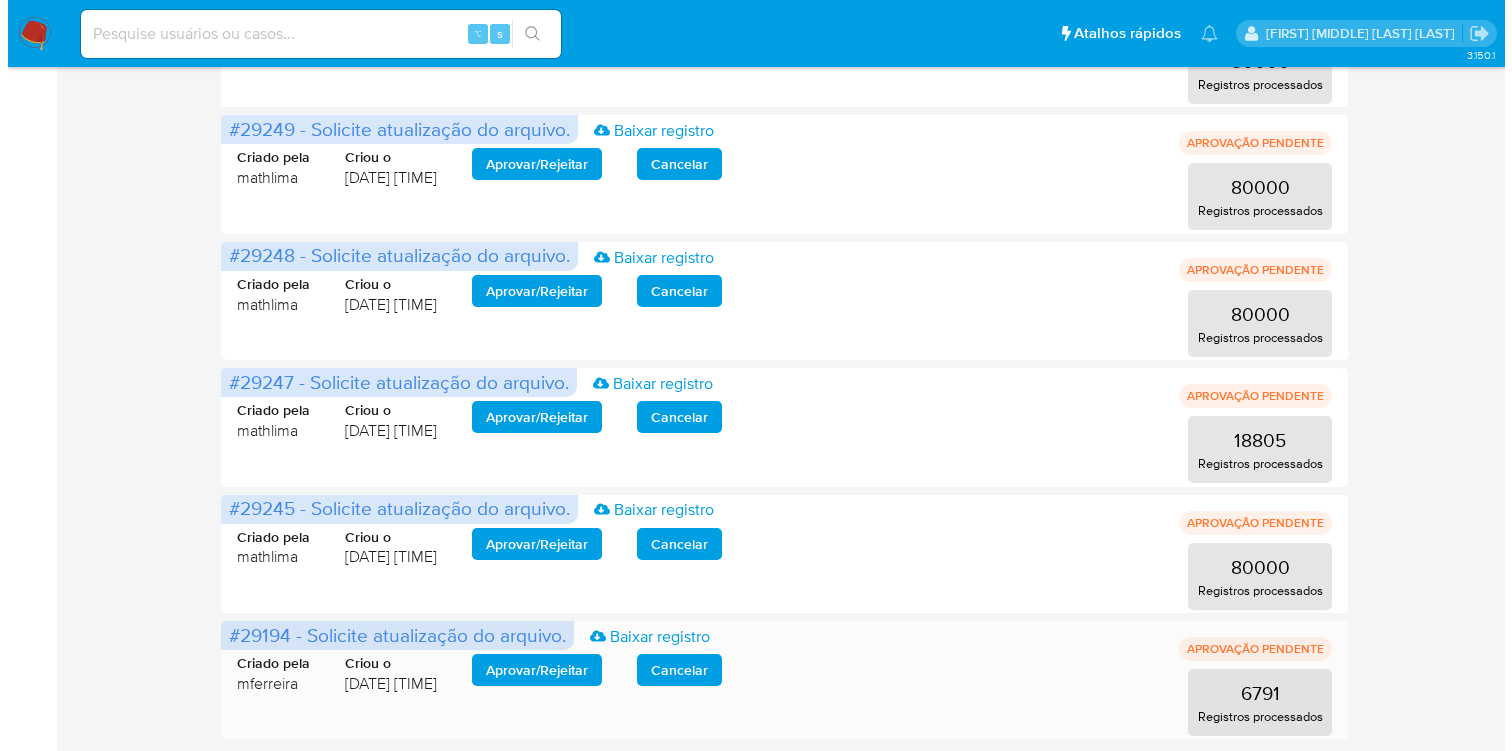 scroll, scrollTop: 777, scrollLeft: 0, axis: vertical 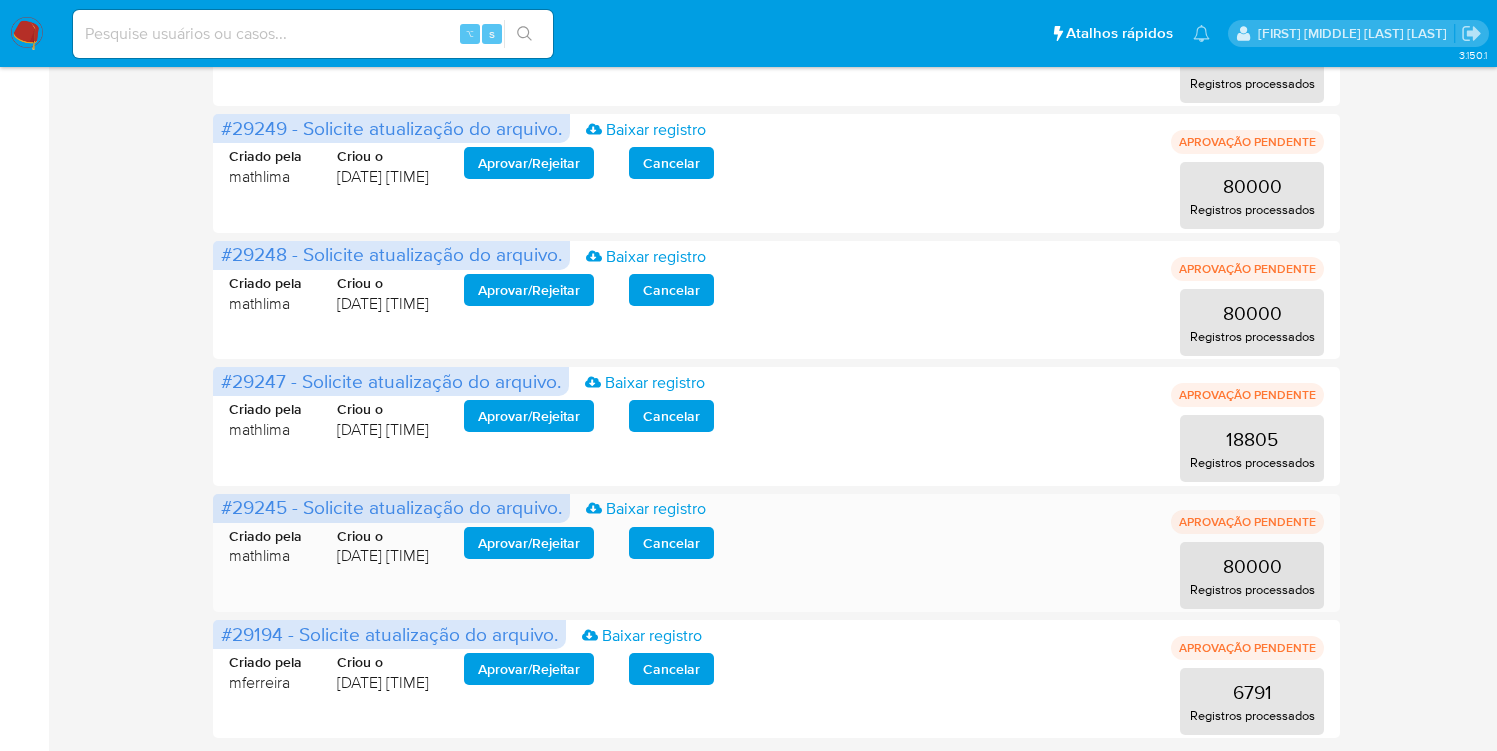 click on "Aprovar  /  Rejeitar" at bounding box center [529, 543] 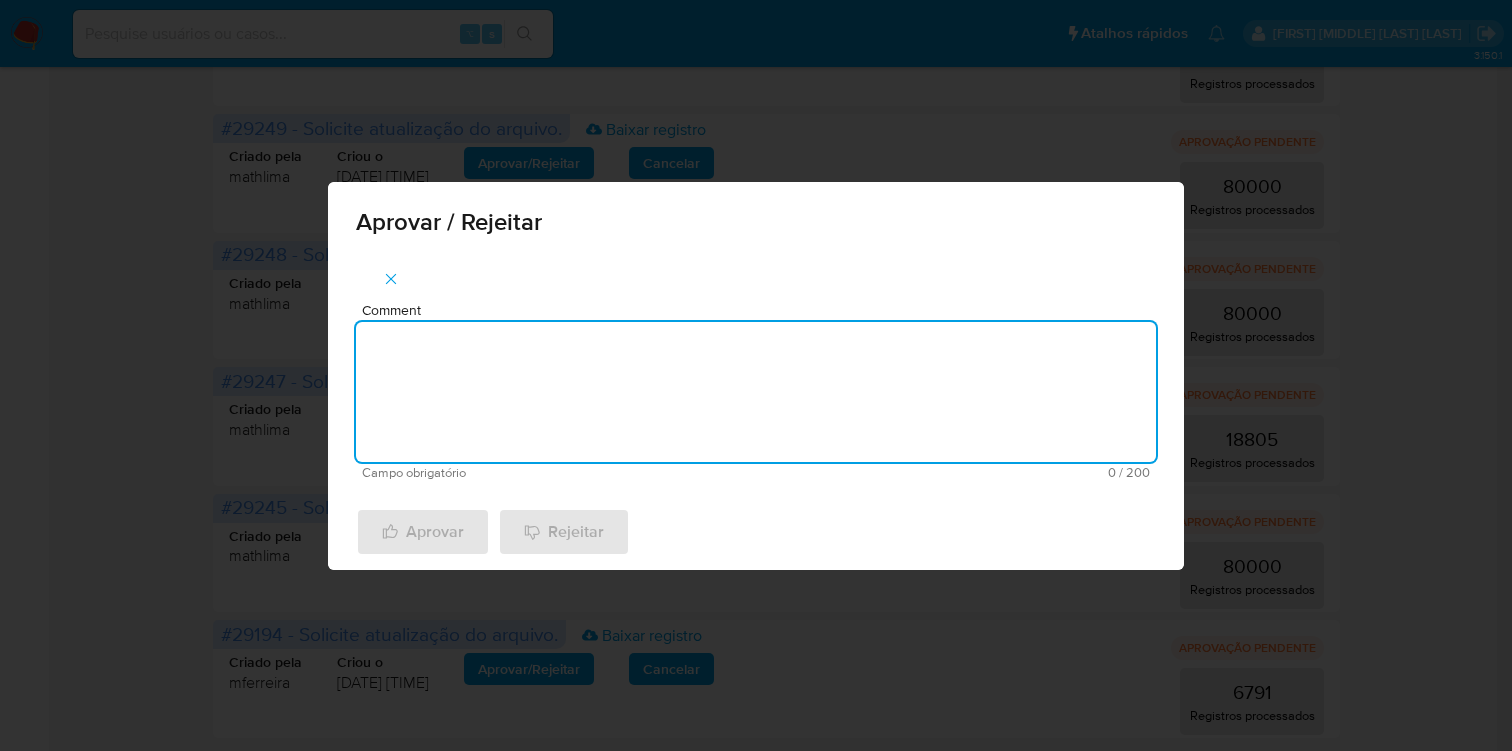 click on "Comment" at bounding box center (756, 392) 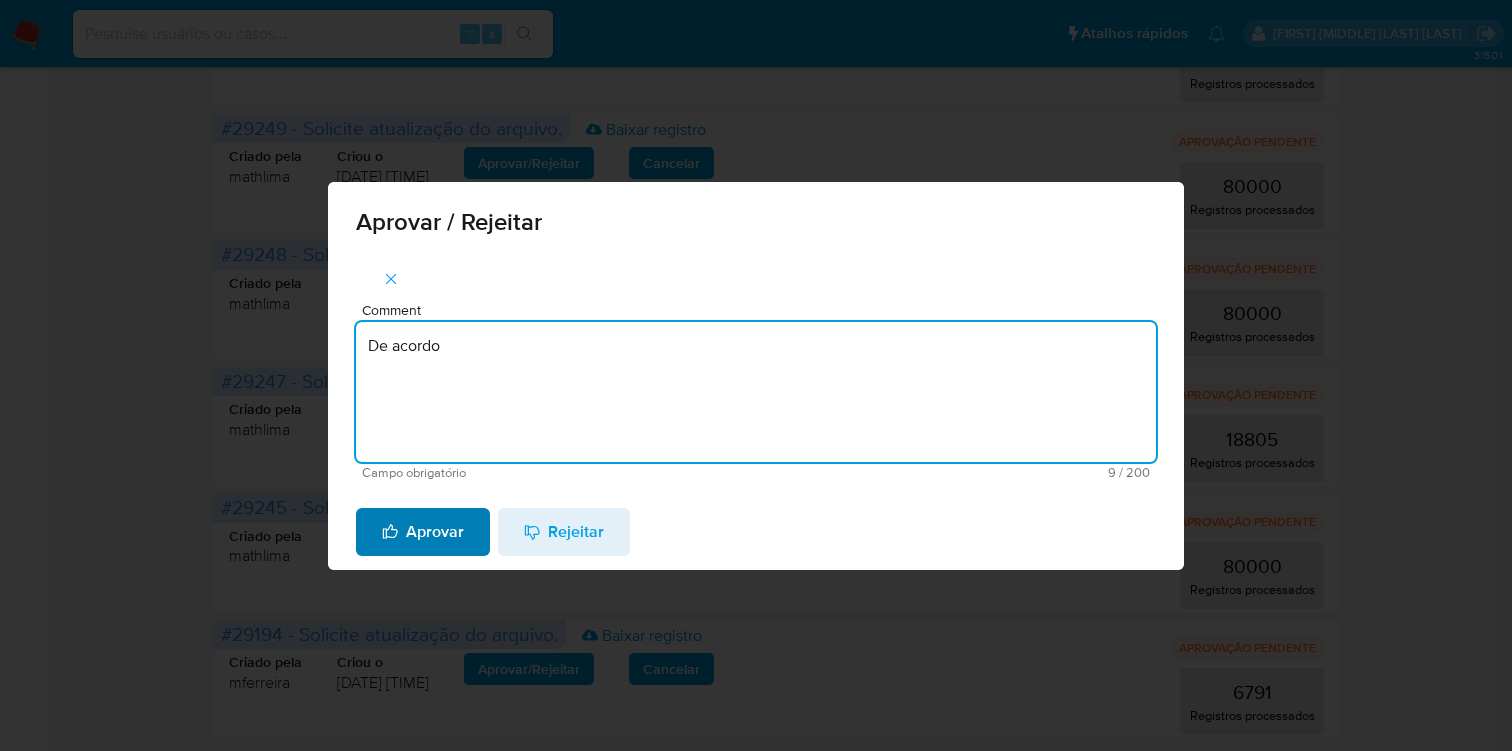type on "De acordo" 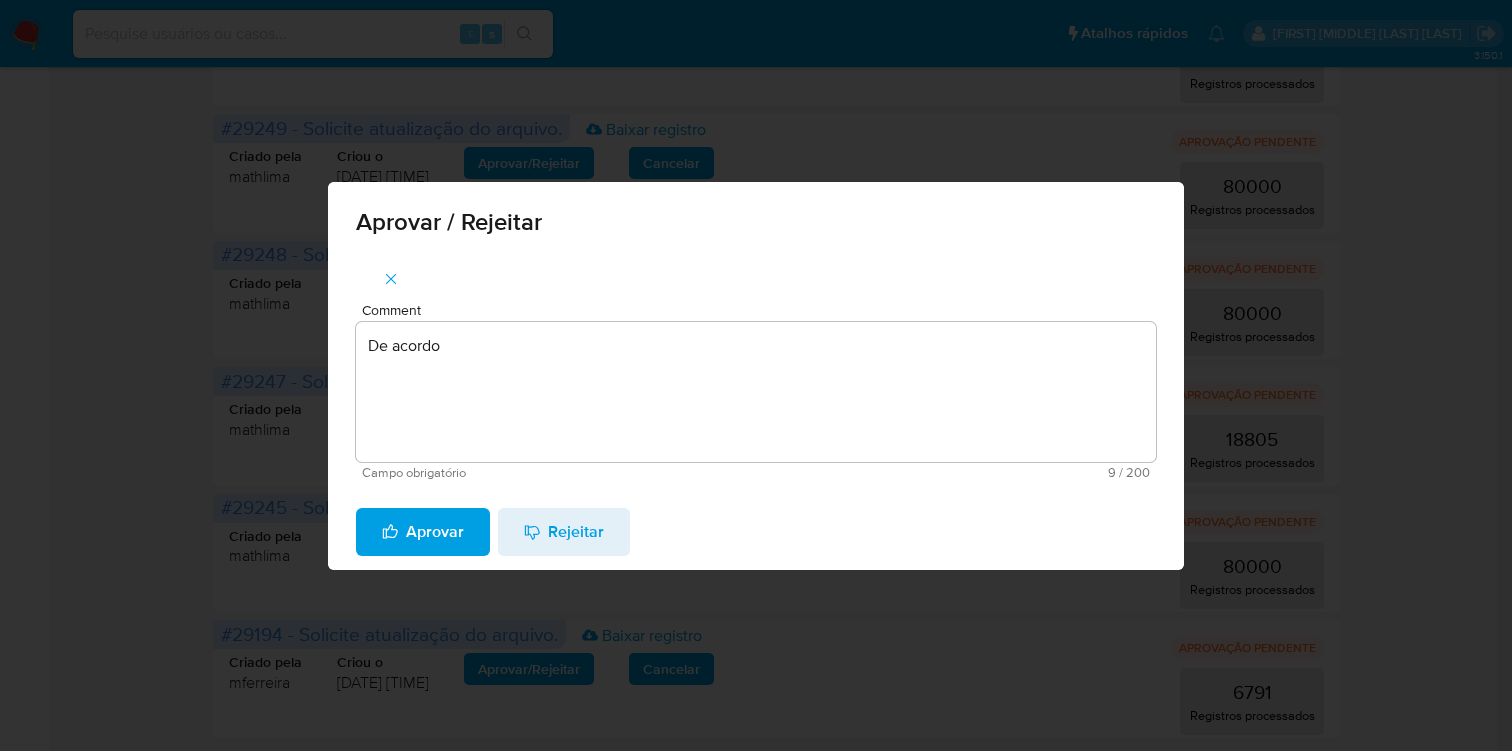 click on "Aprovar" at bounding box center [423, 532] 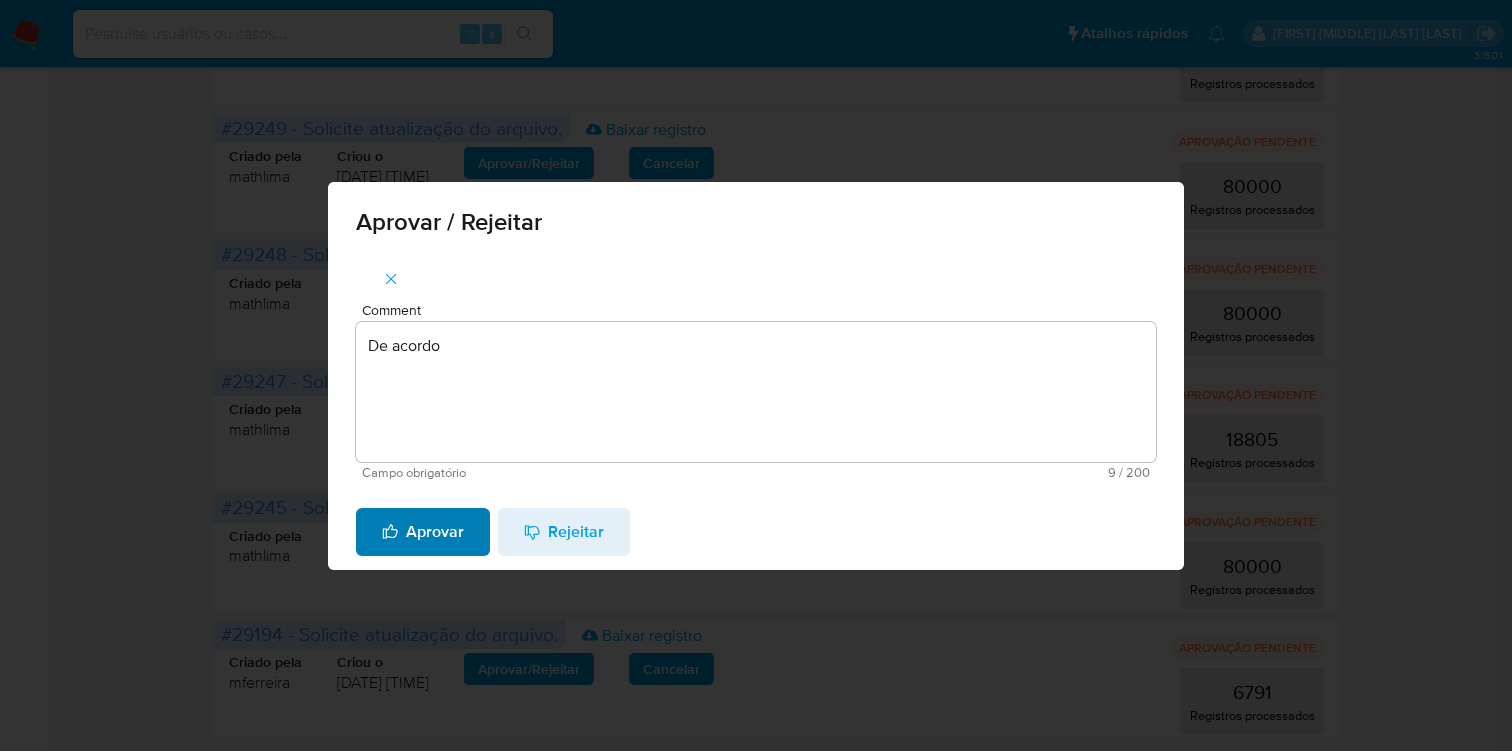 type 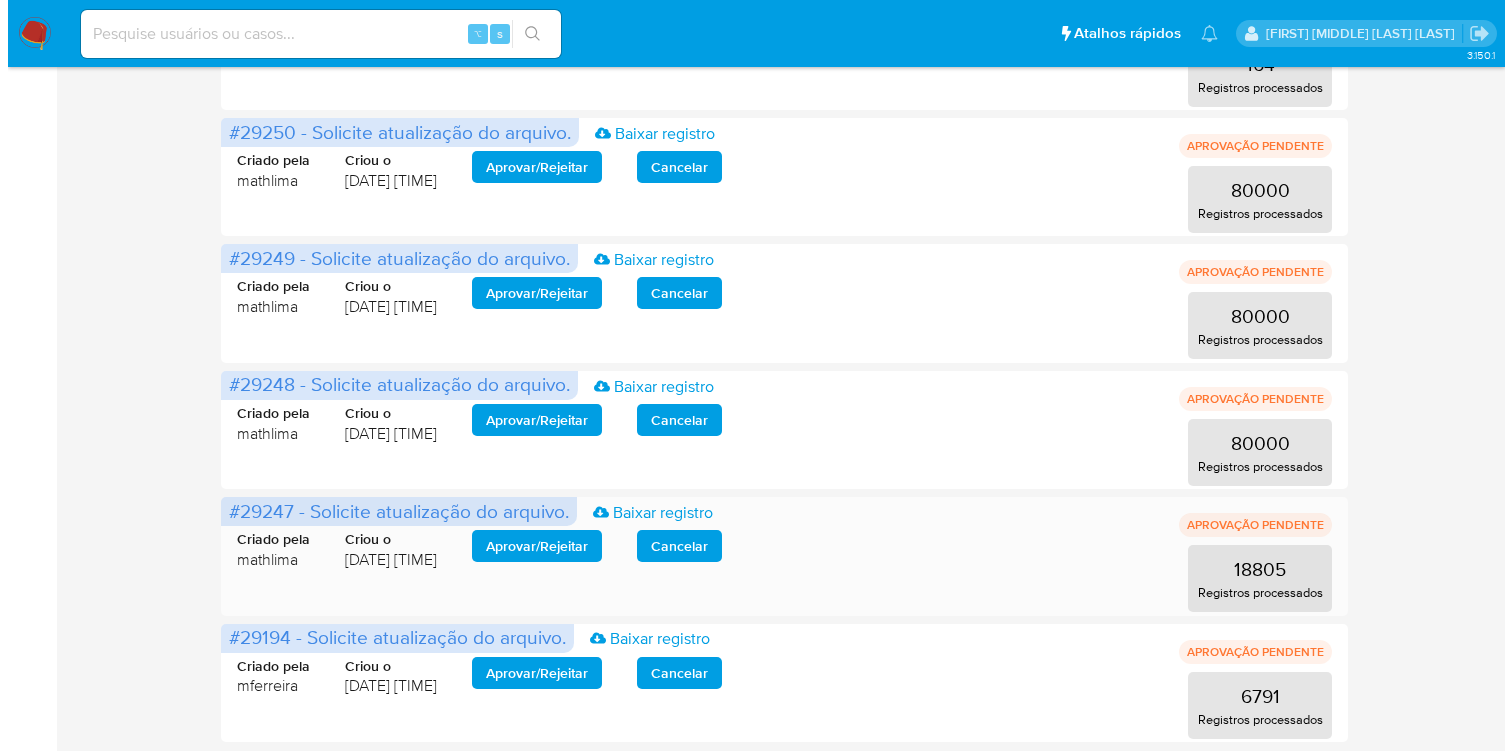 scroll, scrollTop: 651, scrollLeft: 0, axis: vertical 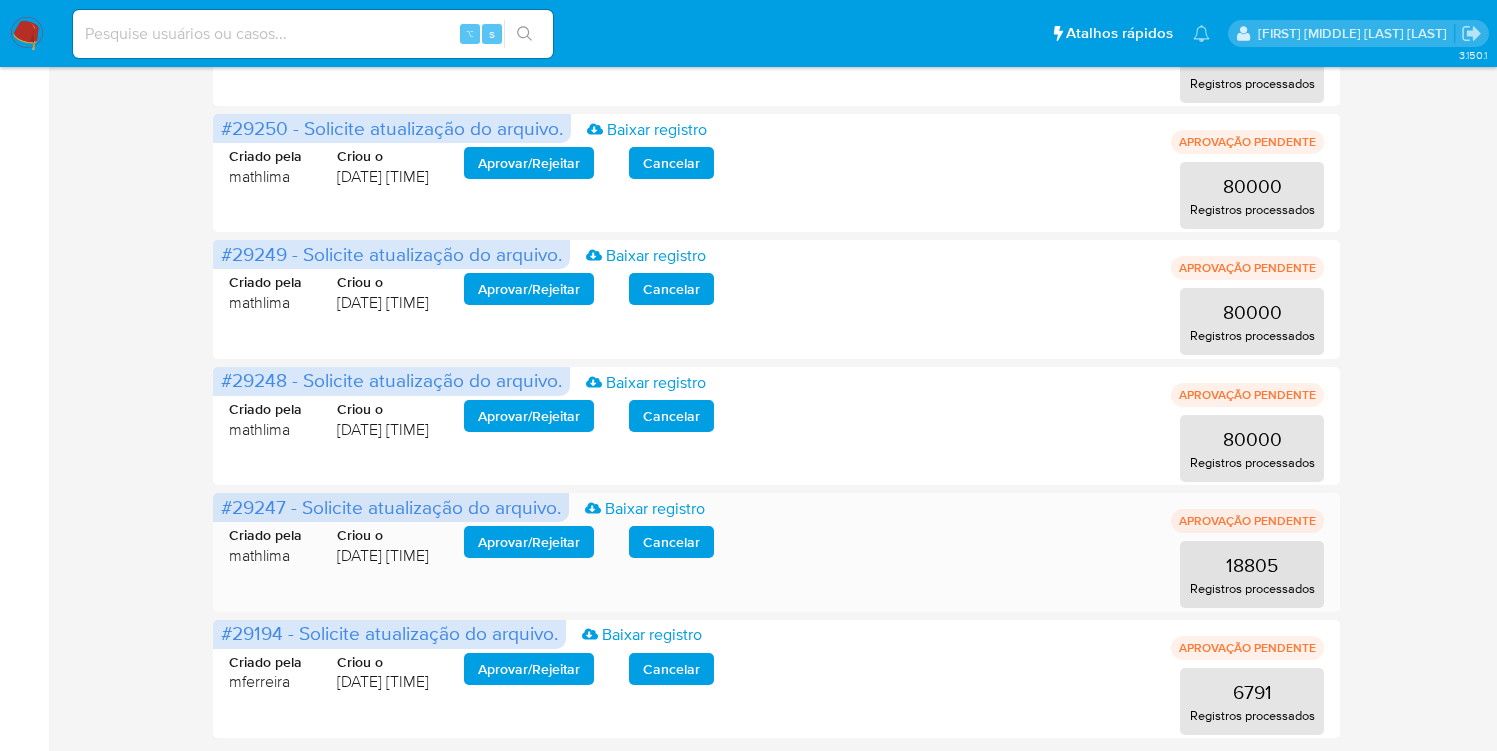 click on "Aprovar  /  Rejeitar" at bounding box center [529, 542] 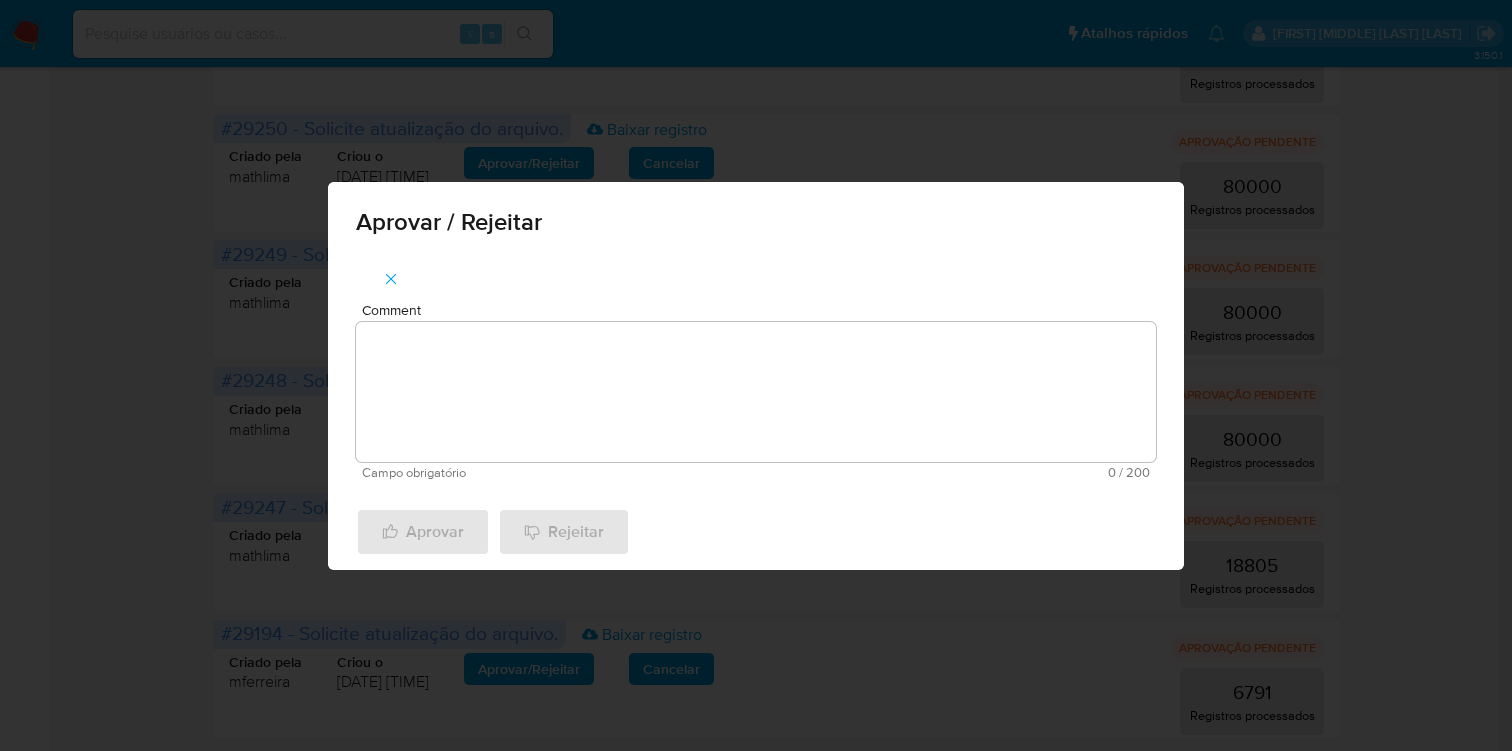 click on "Comment" at bounding box center (756, 392) 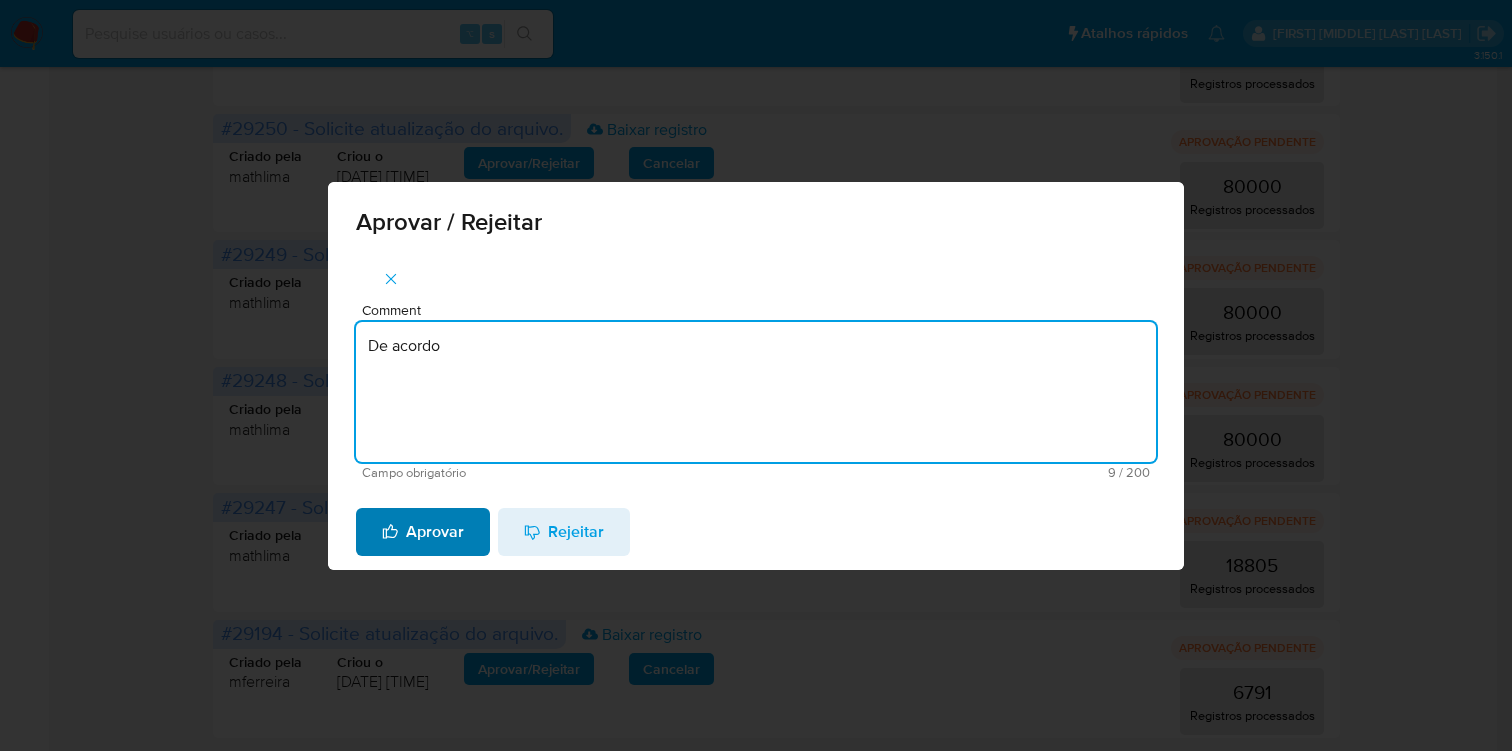 type on "De acordo" 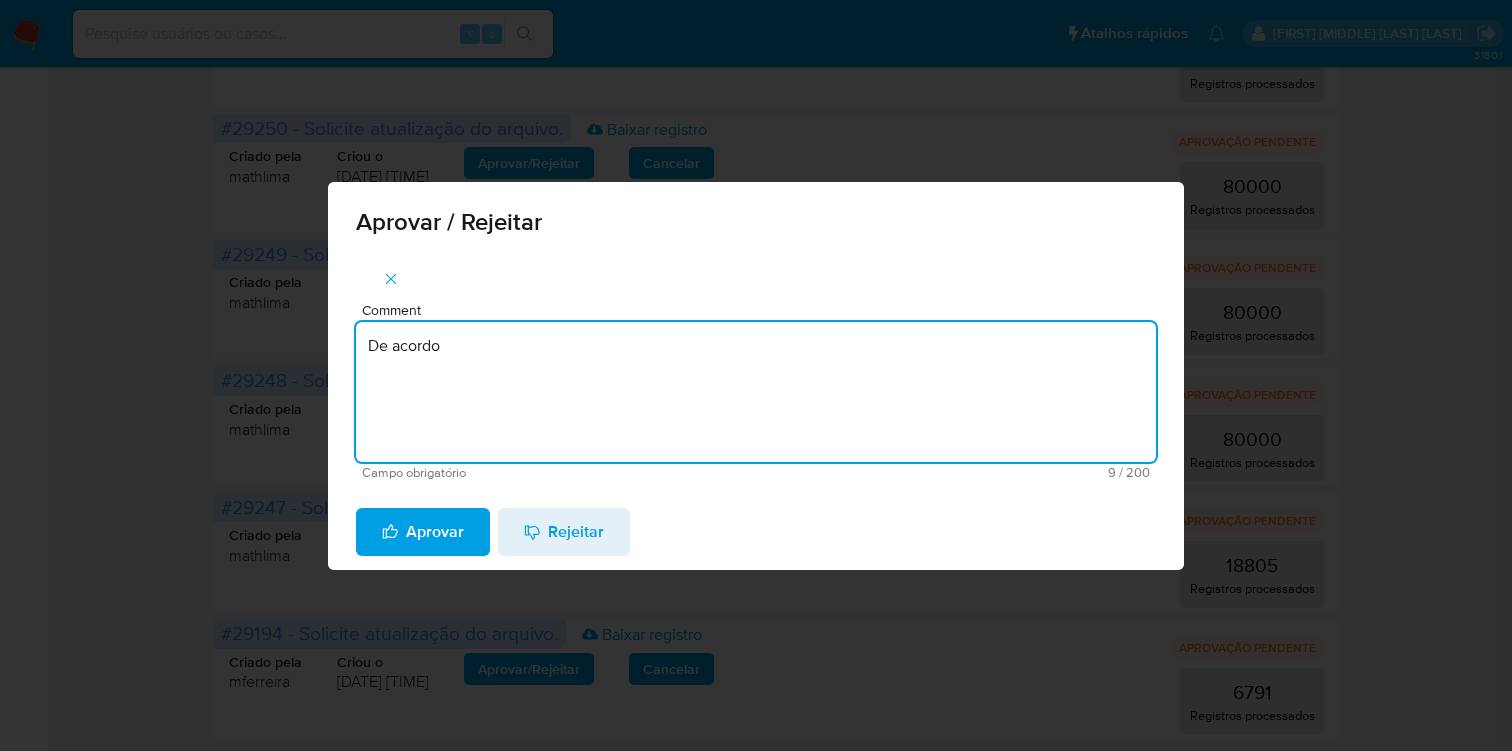 click on "Aprovar" at bounding box center (423, 532) 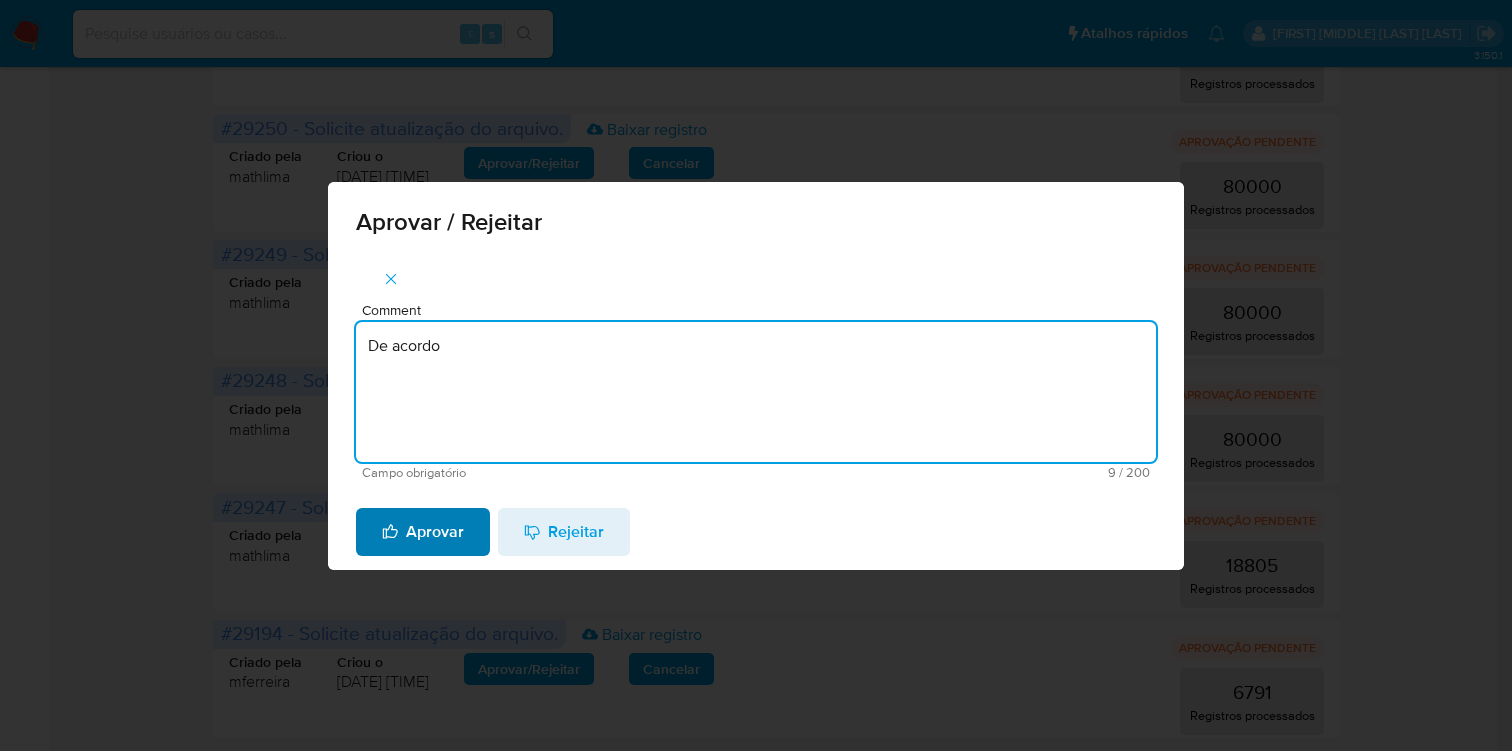 type 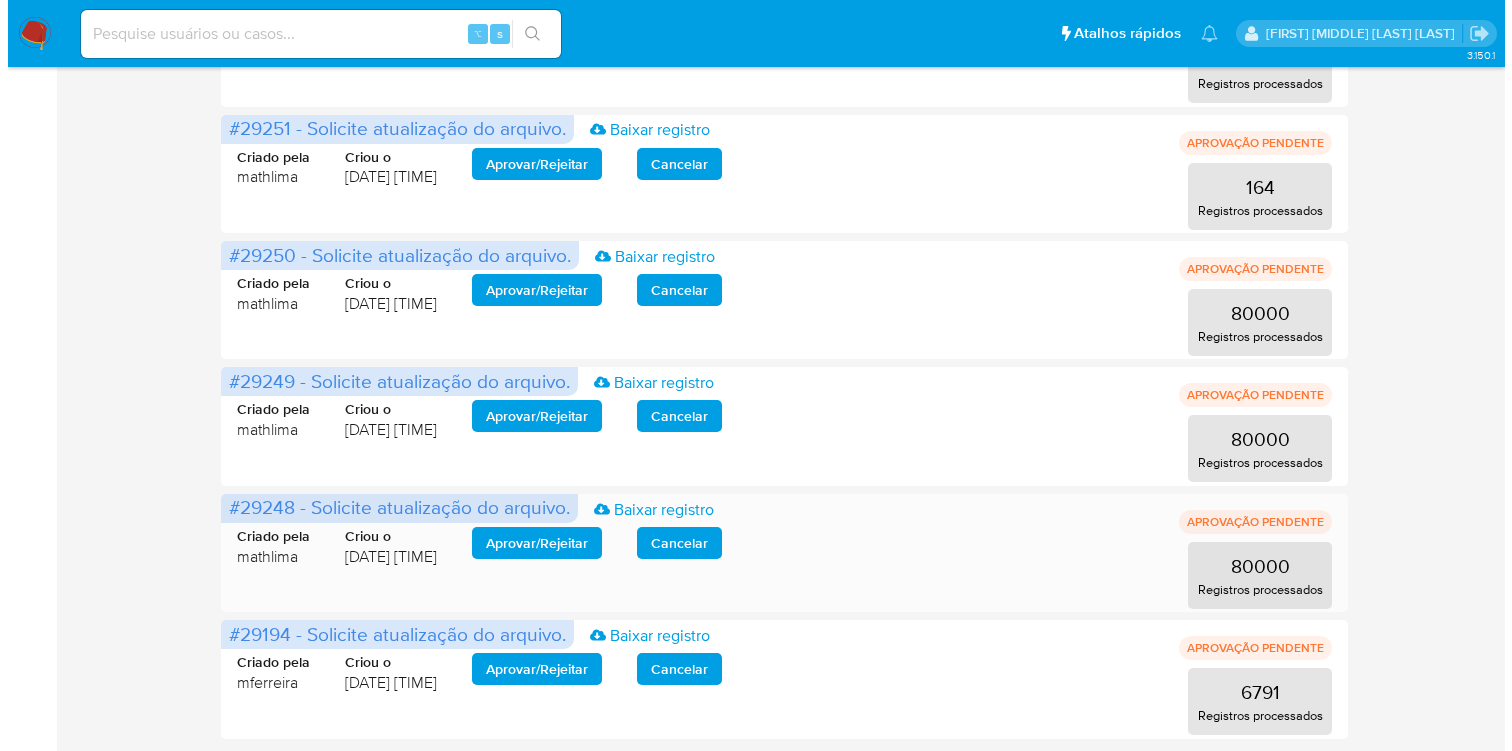 scroll, scrollTop: 524, scrollLeft: 0, axis: vertical 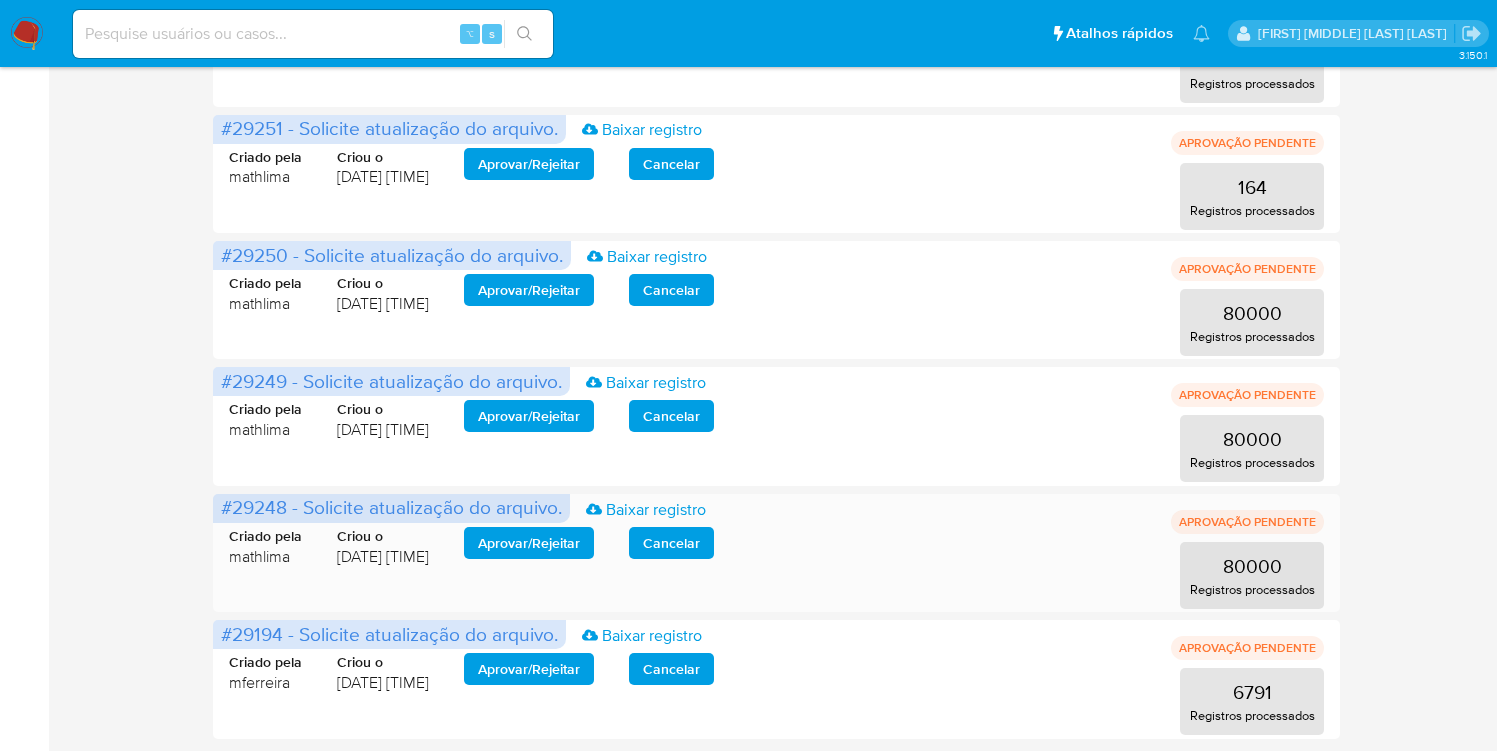 click on "Aprovar  /  Rejeitar" at bounding box center [529, 543] 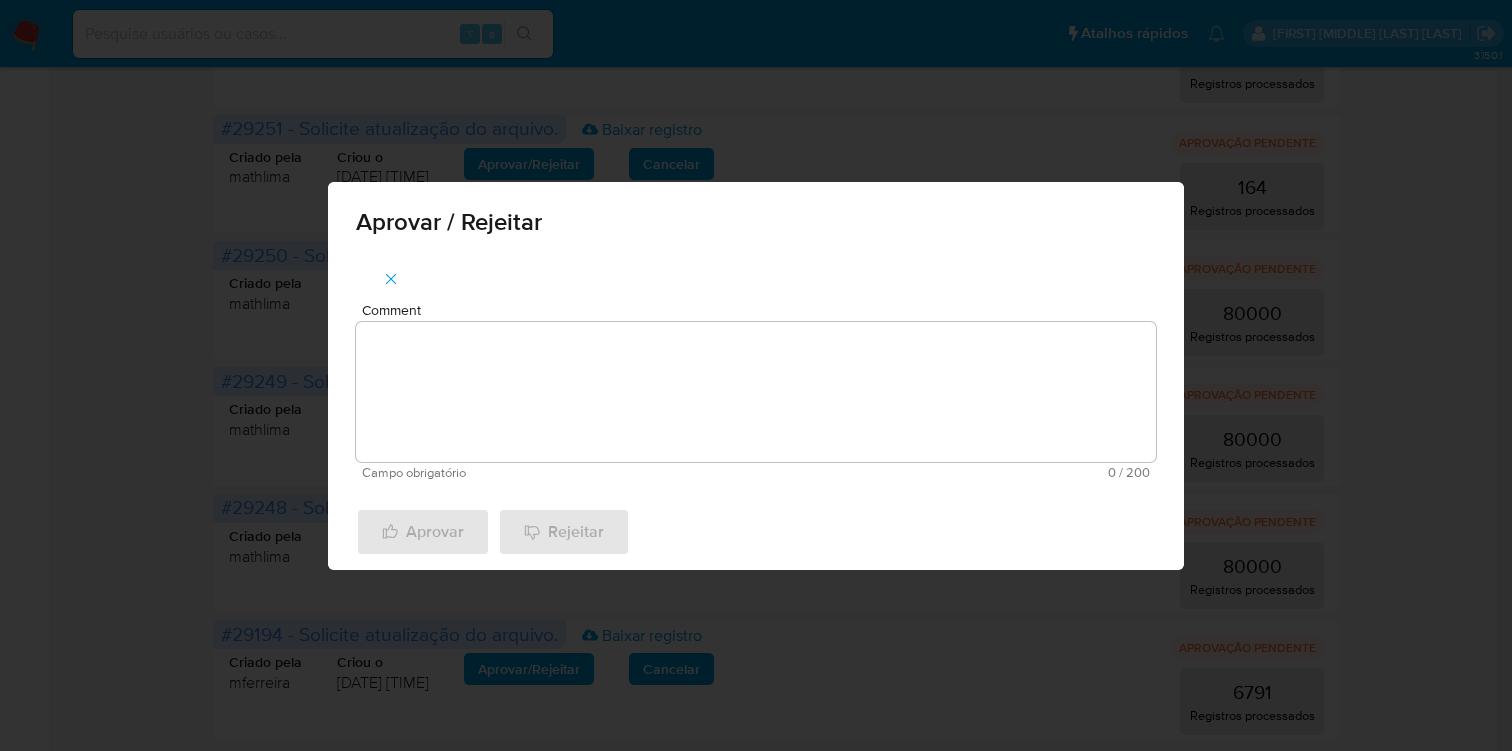 click on "Comment" at bounding box center (756, 392) 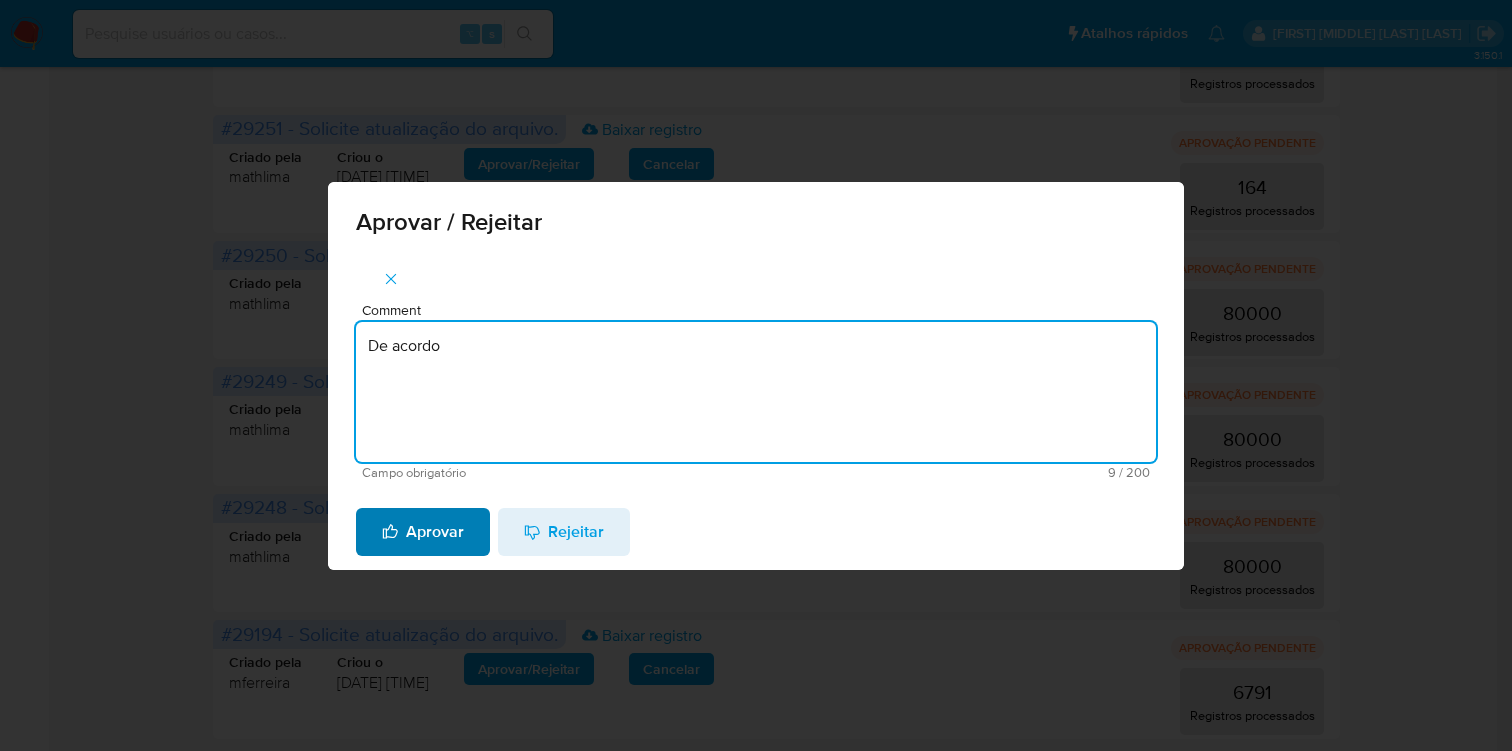 type on "De acordo" 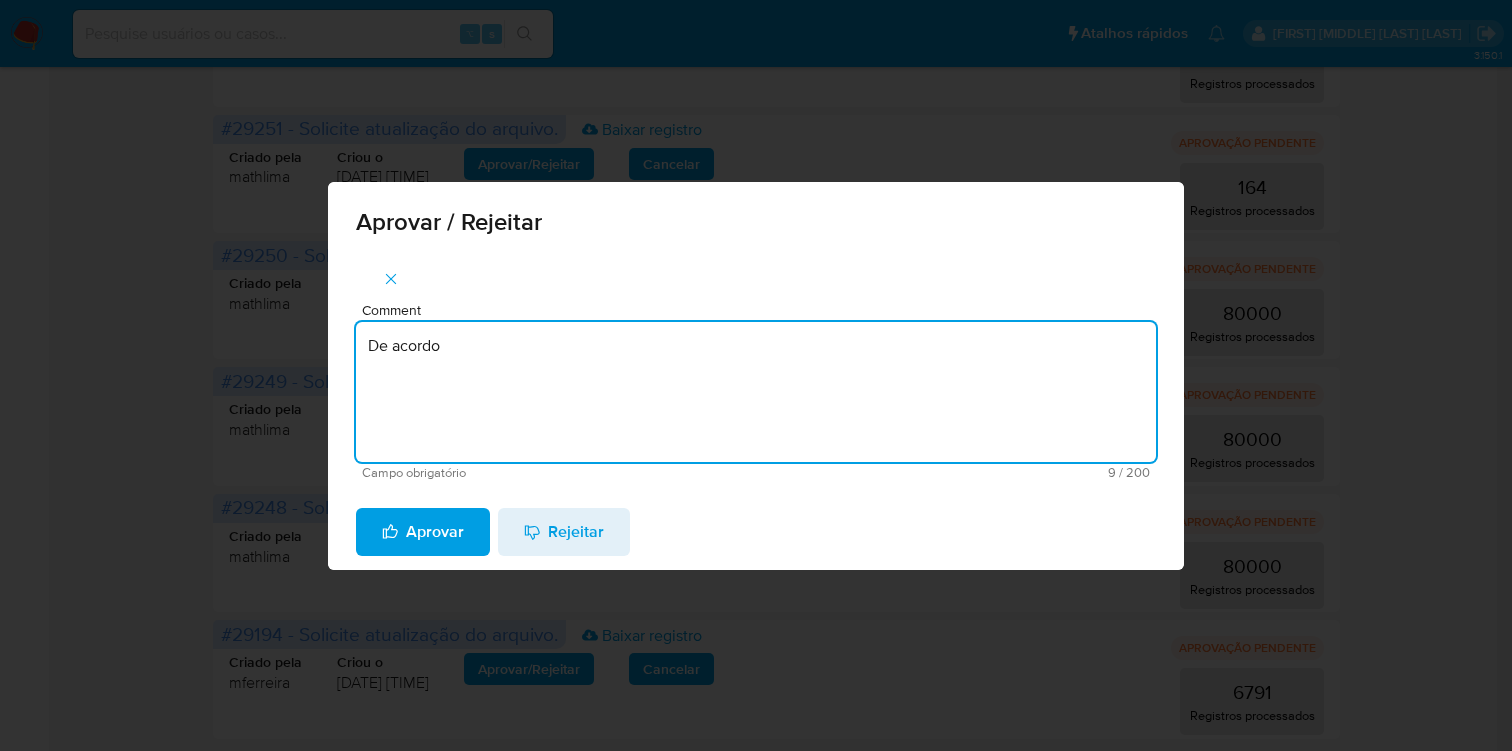 click on "Aprovar" at bounding box center (423, 532) 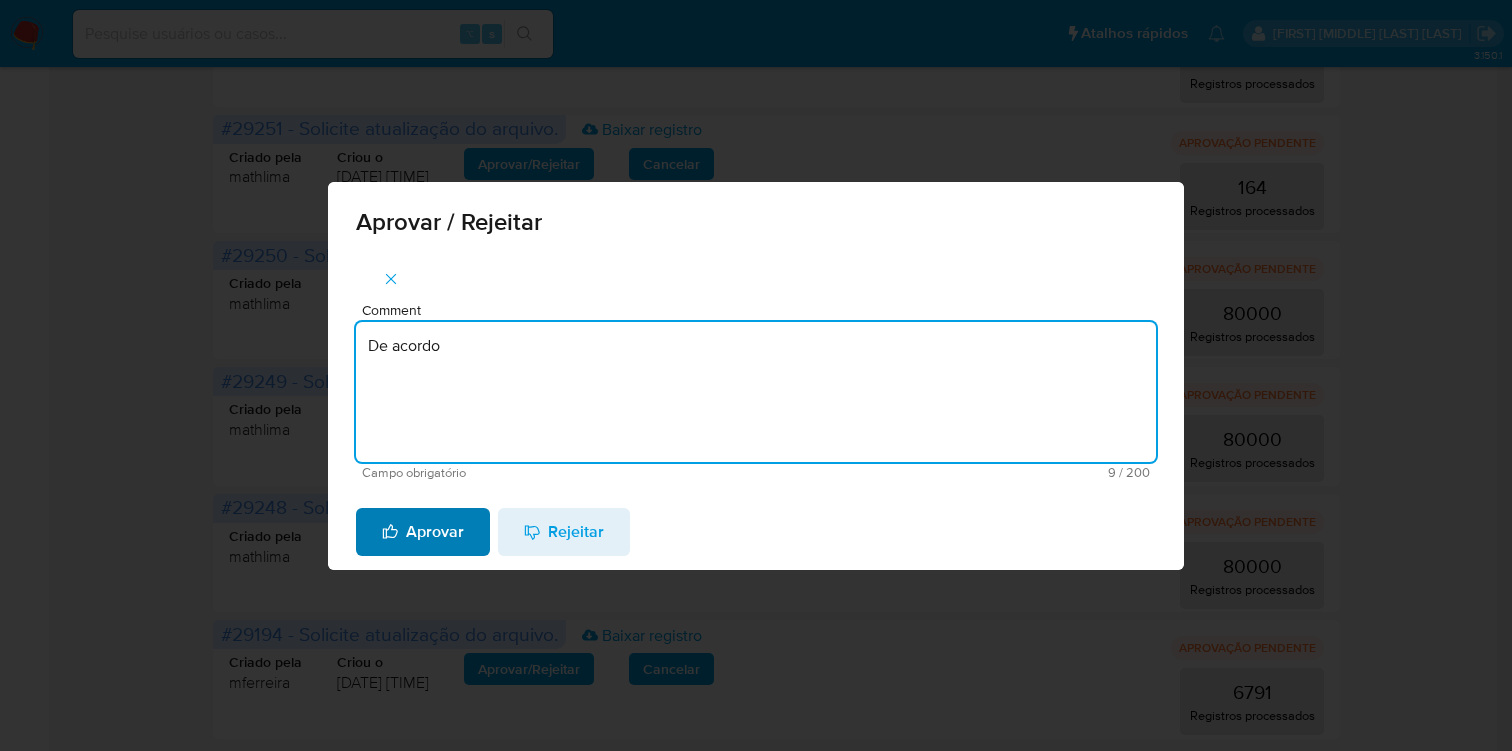 type 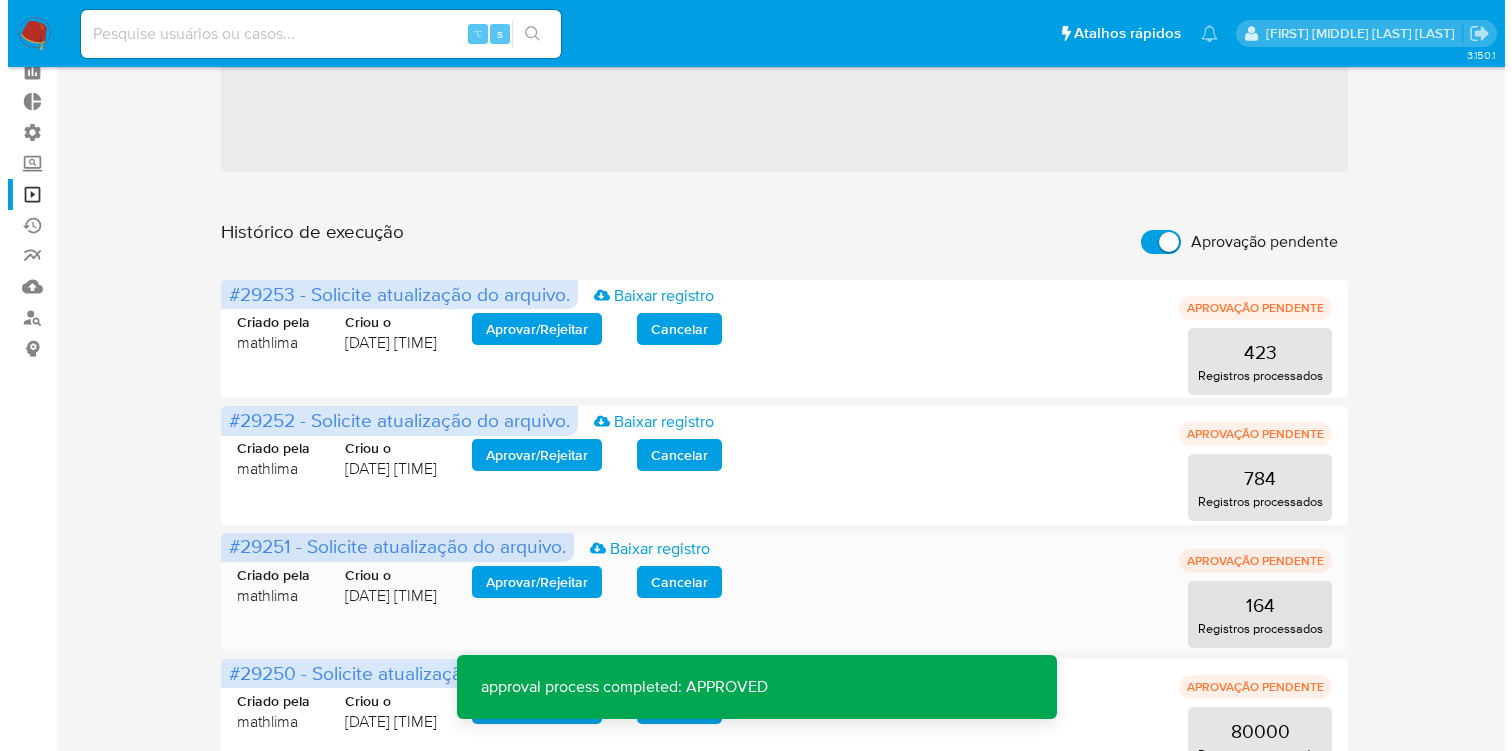 scroll, scrollTop: 386, scrollLeft: 0, axis: vertical 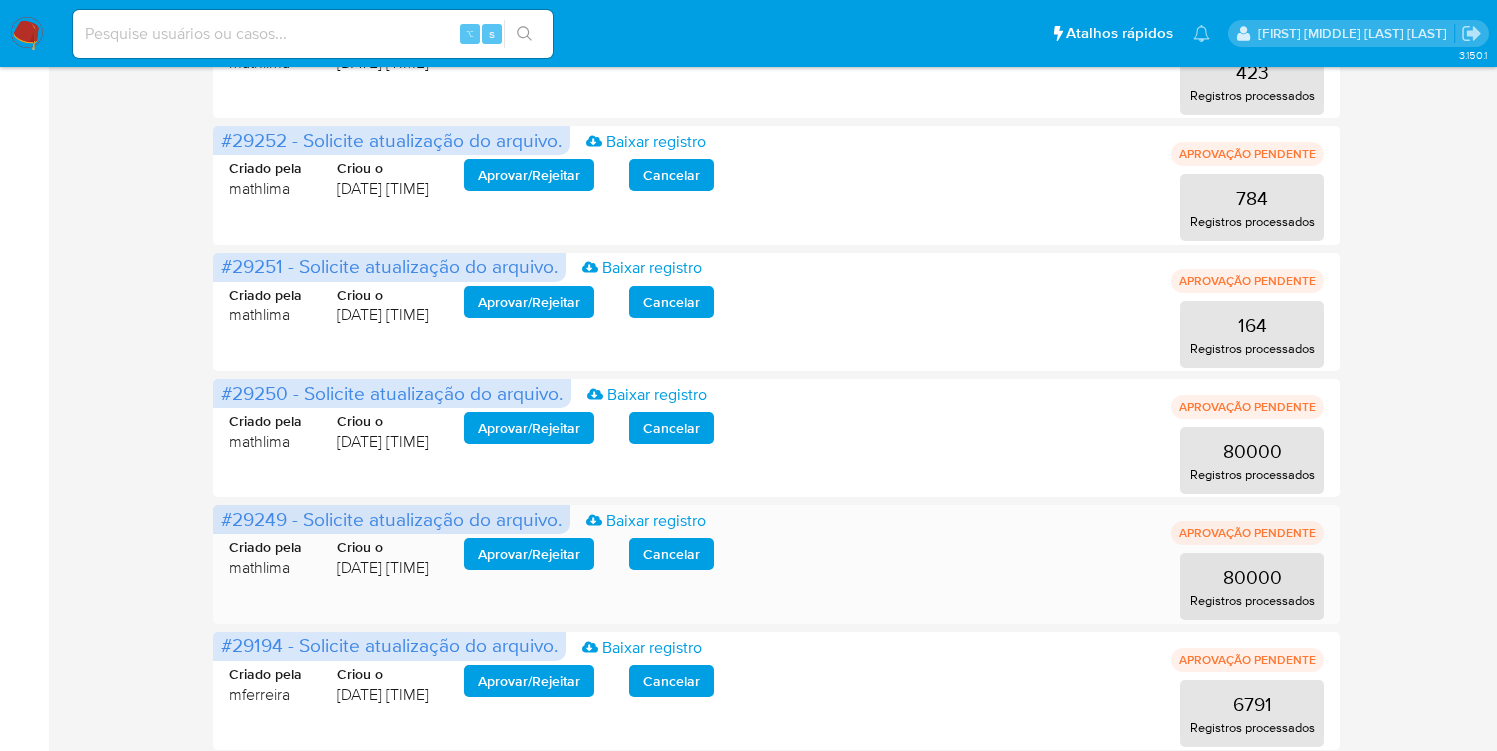 click on "Aprovar  /  Rejeitar" at bounding box center [529, 554] 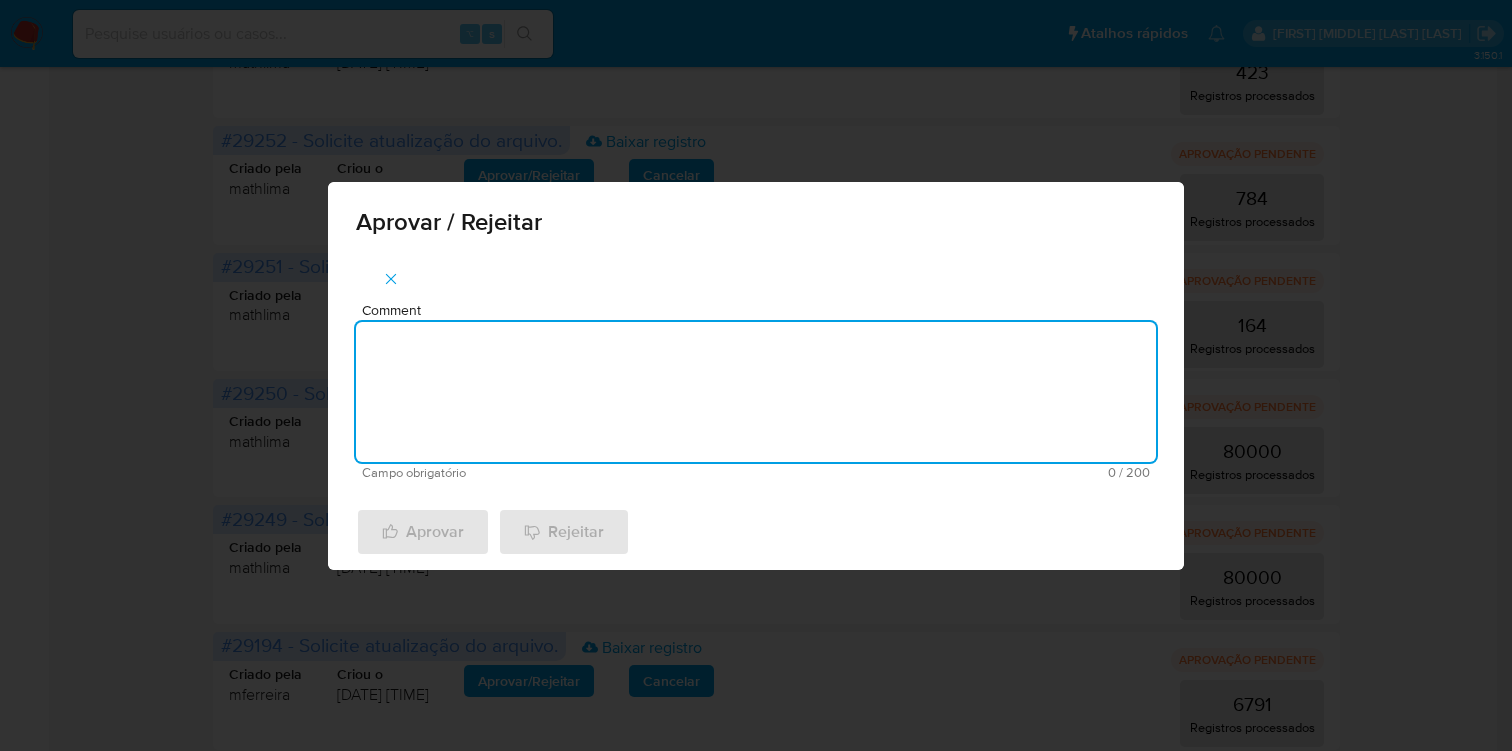 click on "Comment" at bounding box center [756, 392] 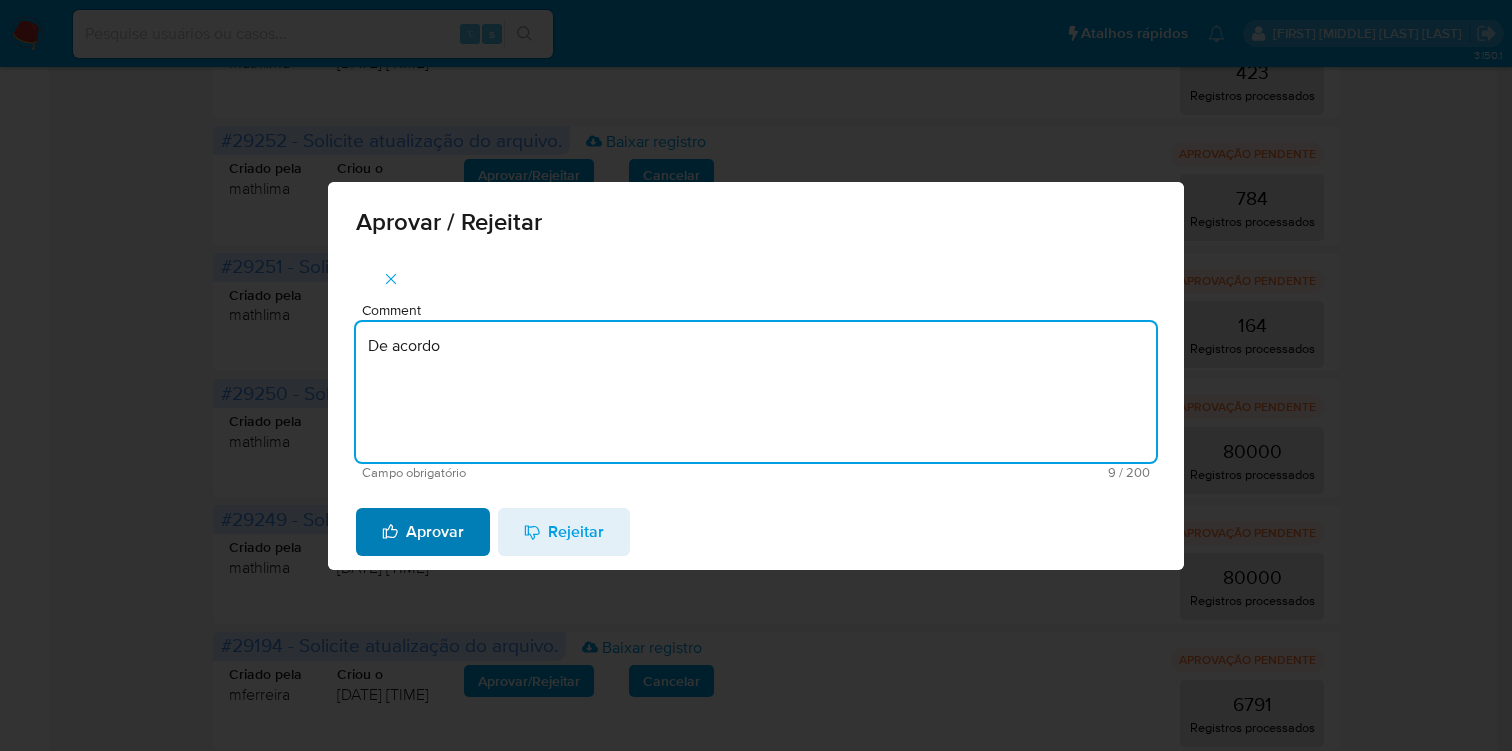type on "De acordo" 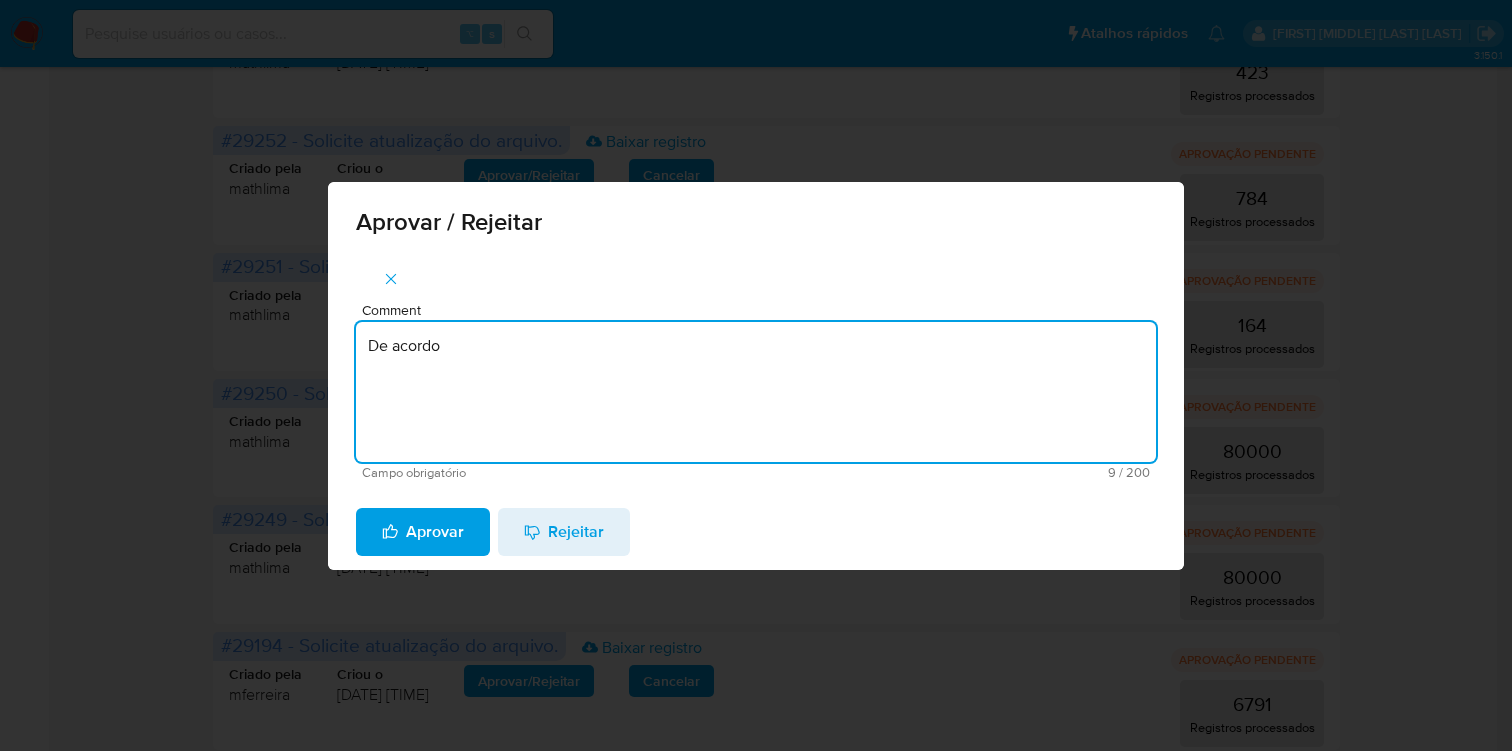 click on "Aprovar" at bounding box center (423, 532) 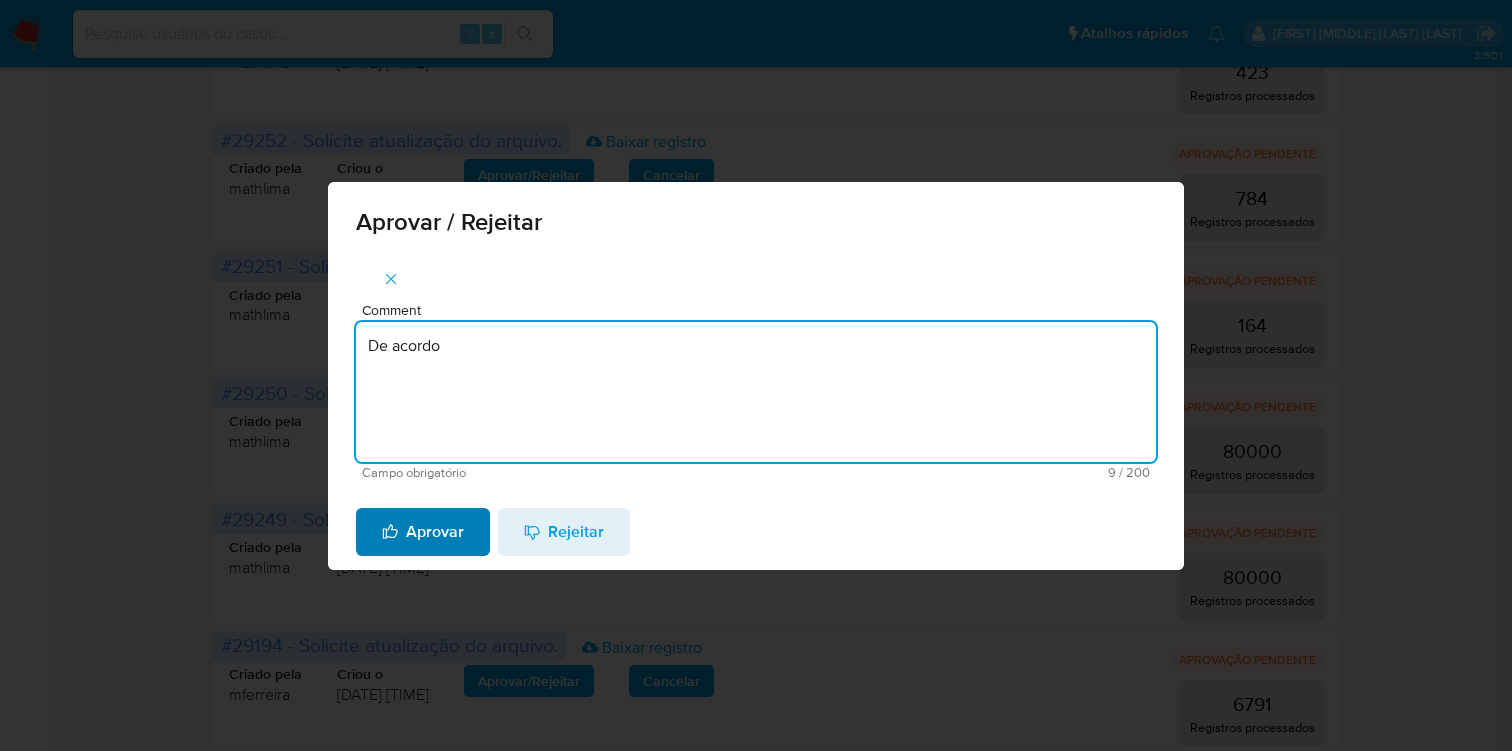 type 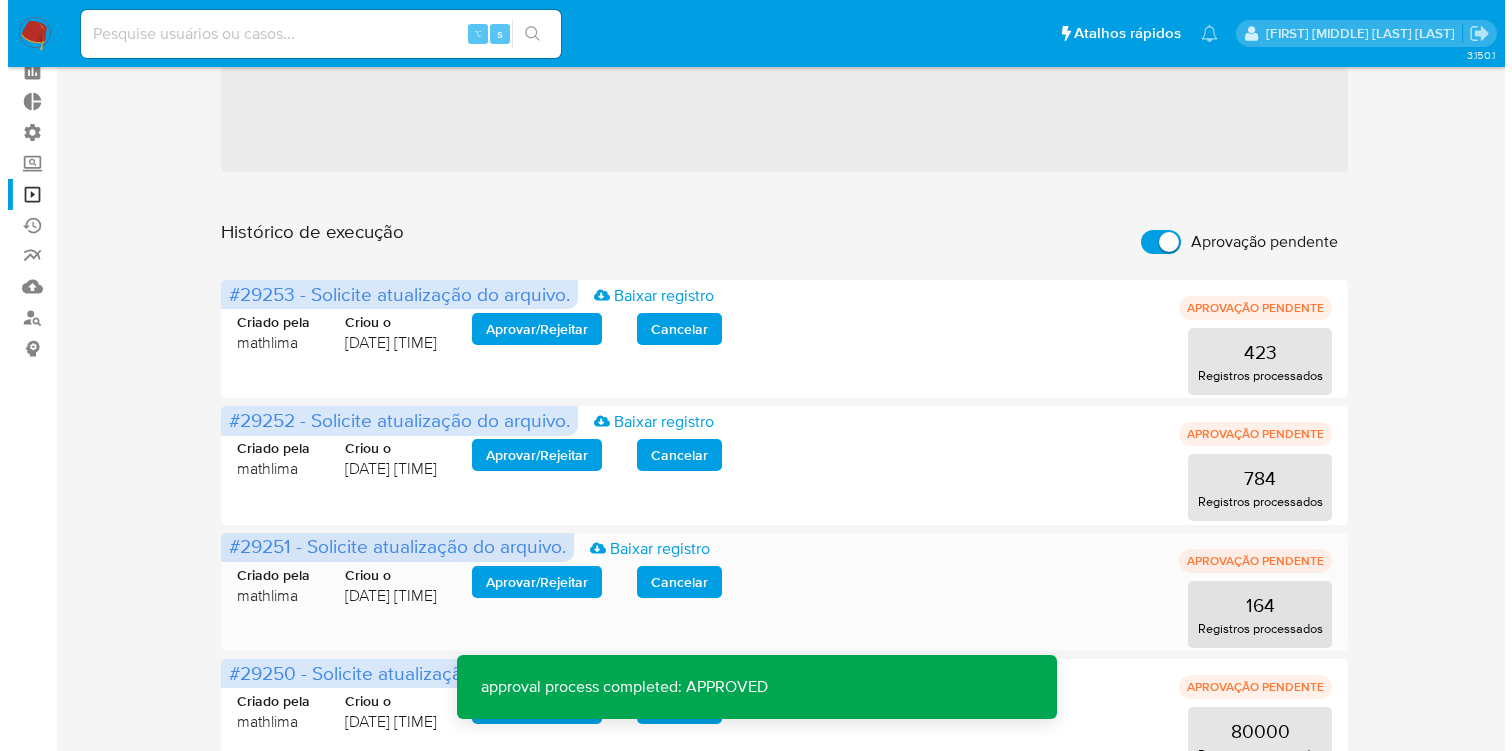 scroll, scrollTop: 260, scrollLeft: 0, axis: vertical 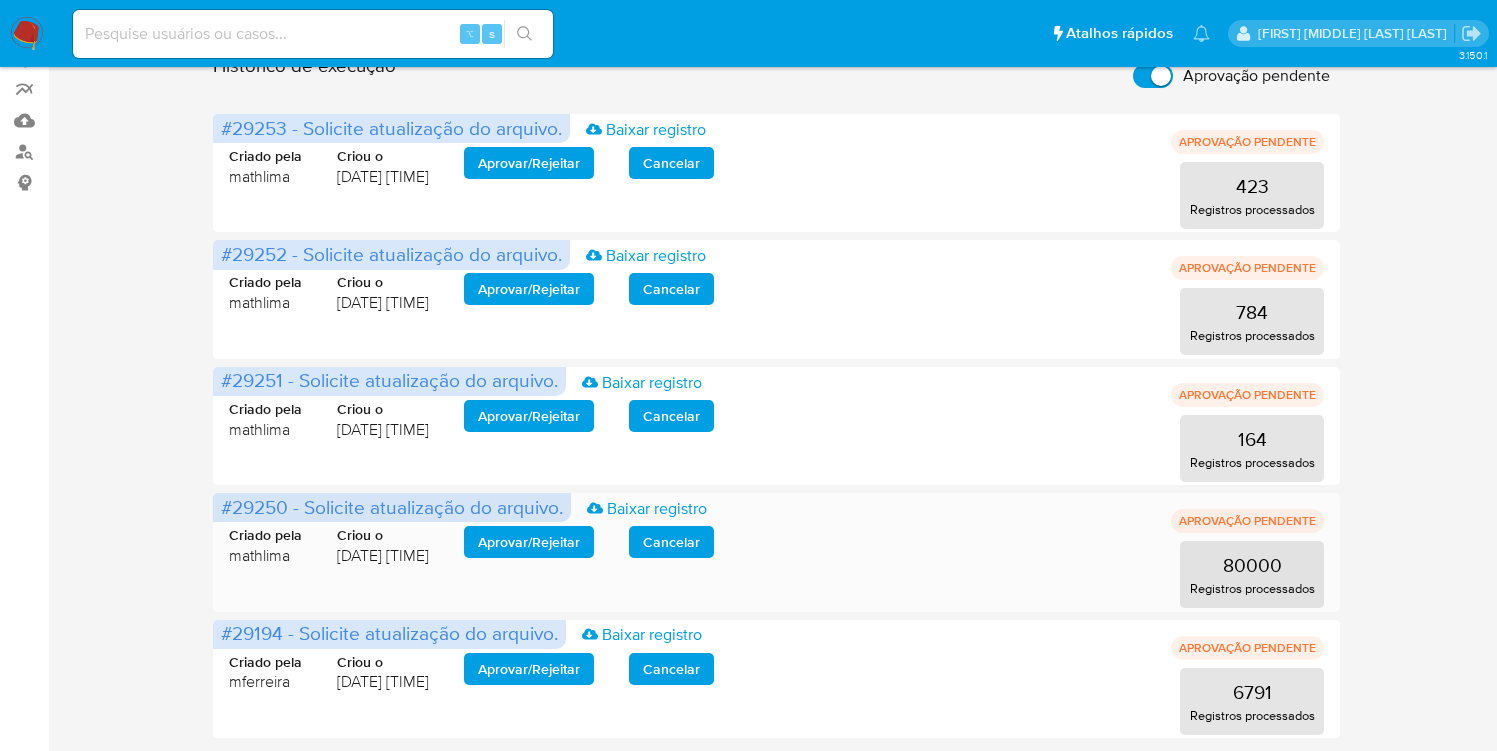 click on "Aprovar  /  Rejeitar" at bounding box center (529, 542) 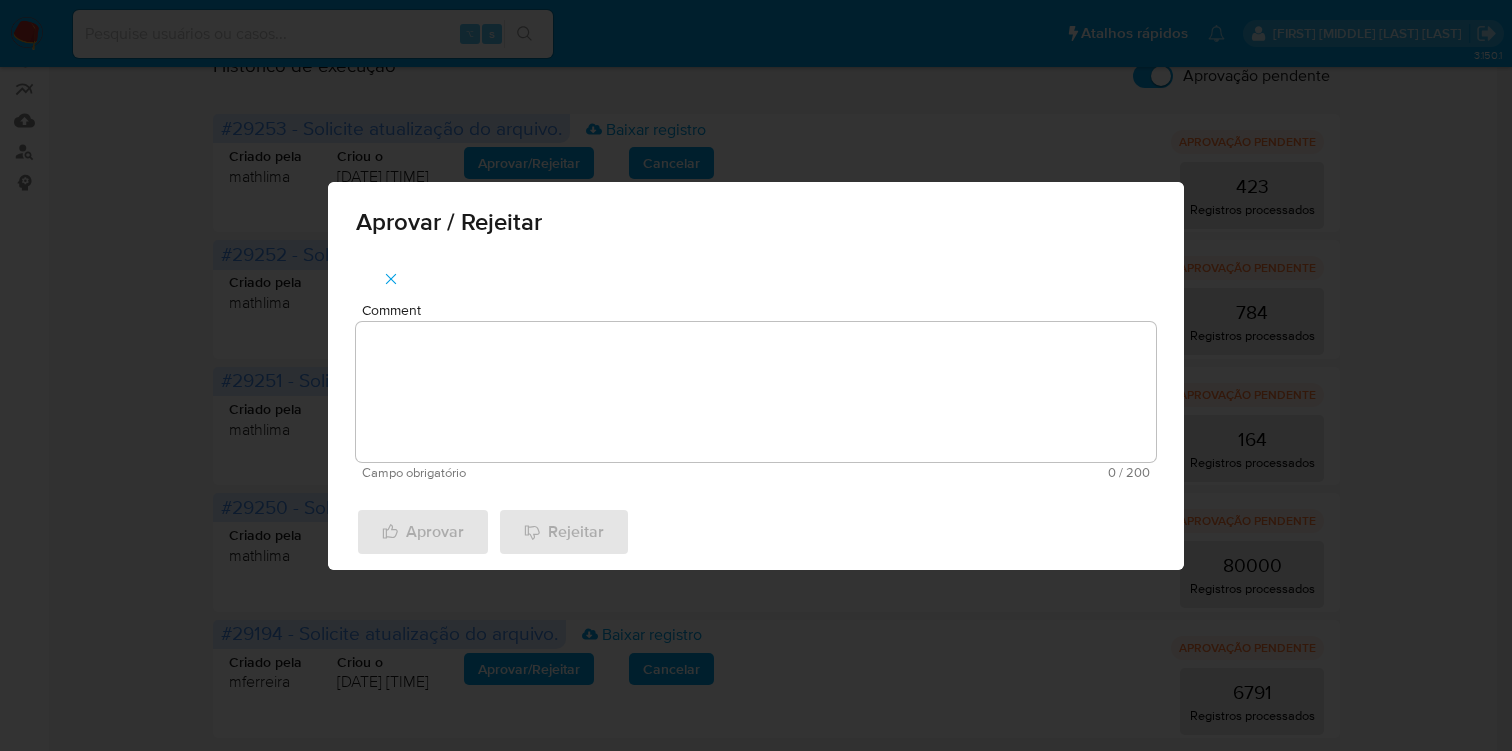 click on "Comment" at bounding box center (756, 392) 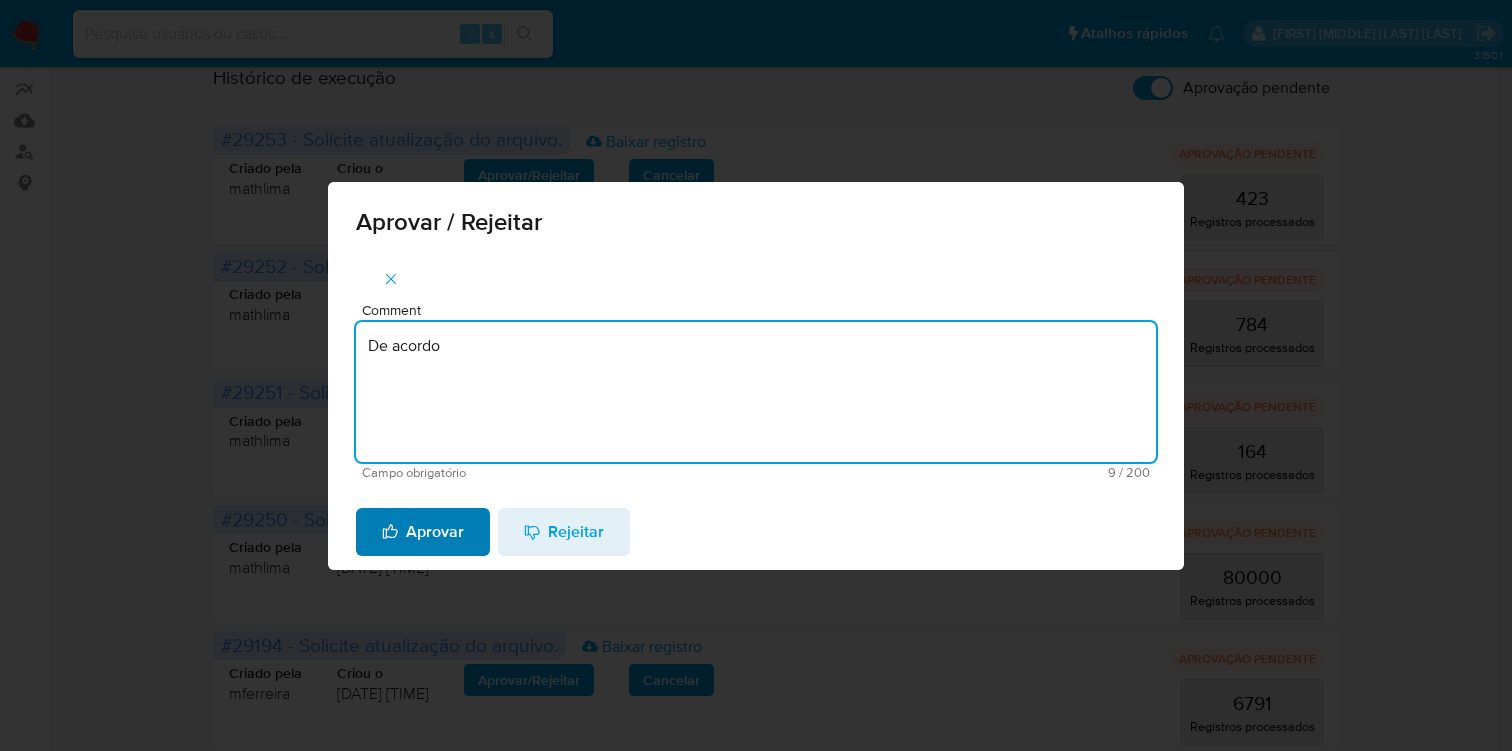 type on "De acordo" 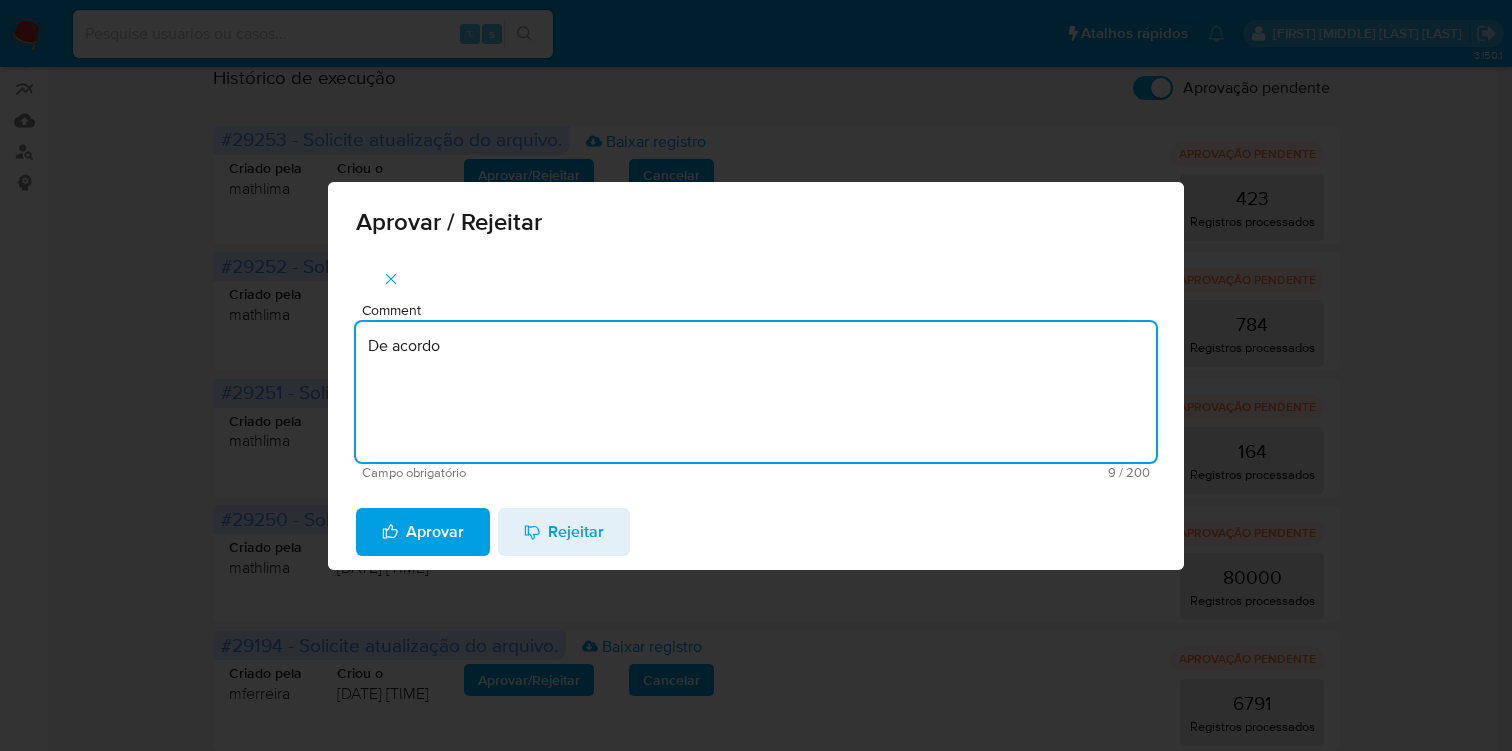 click on "Aprovar" at bounding box center (423, 532) 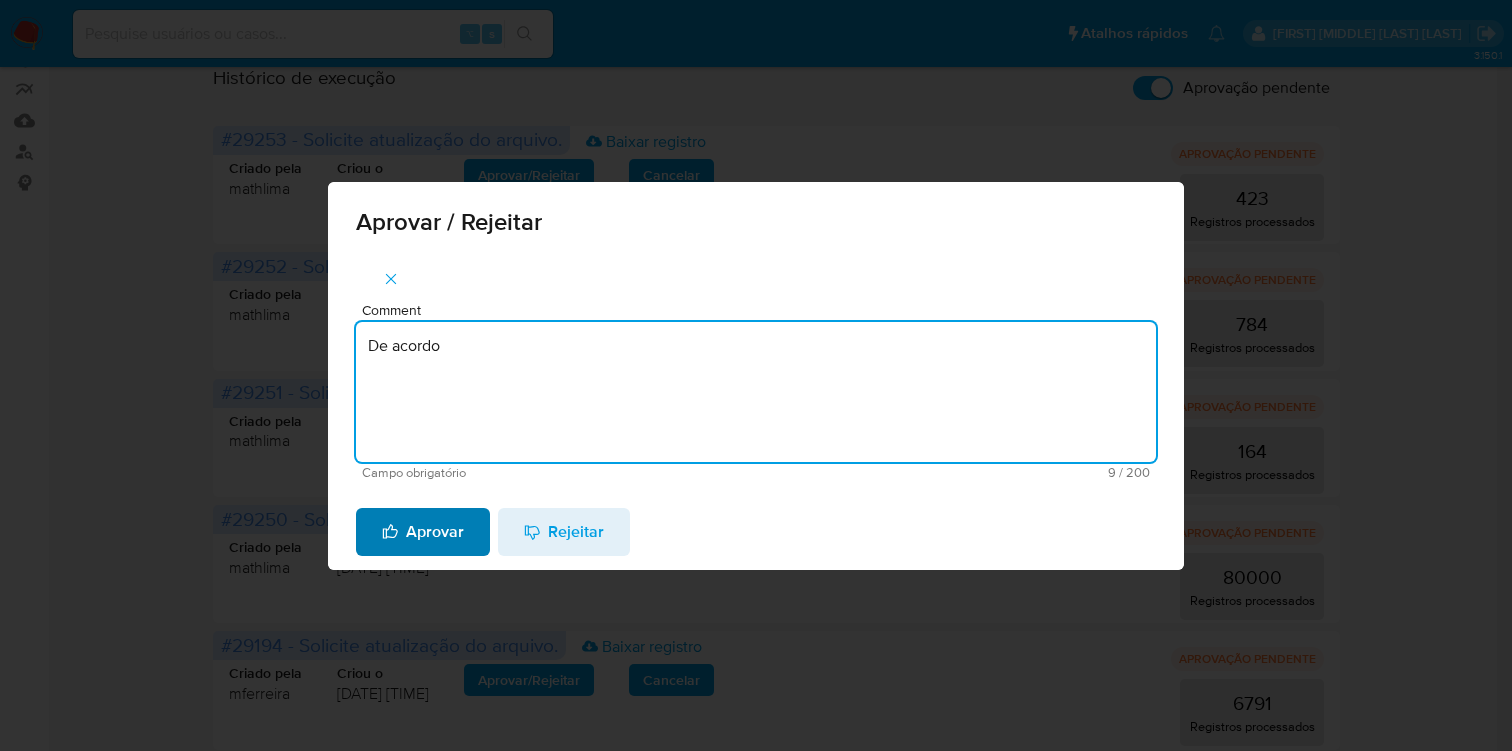 type 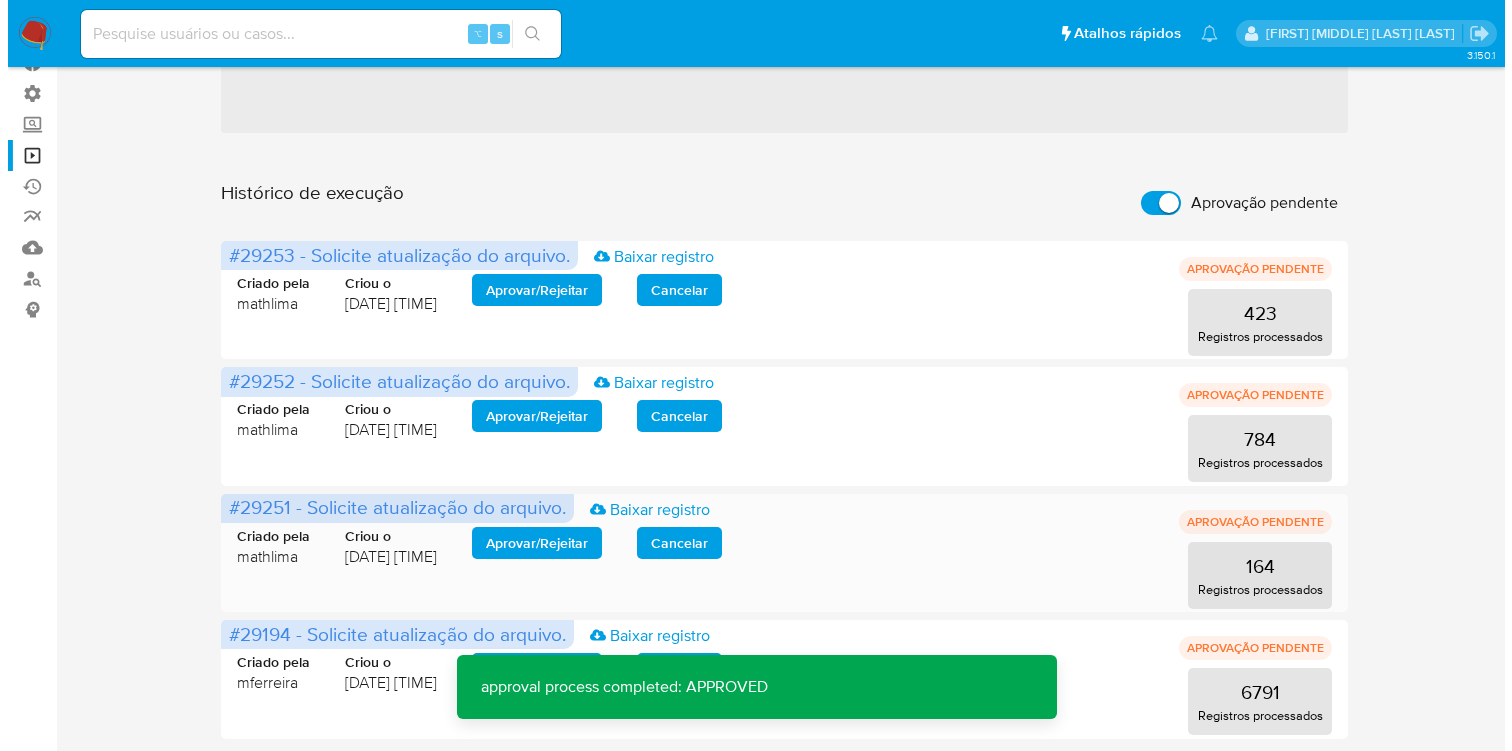 scroll, scrollTop: 134, scrollLeft: 0, axis: vertical 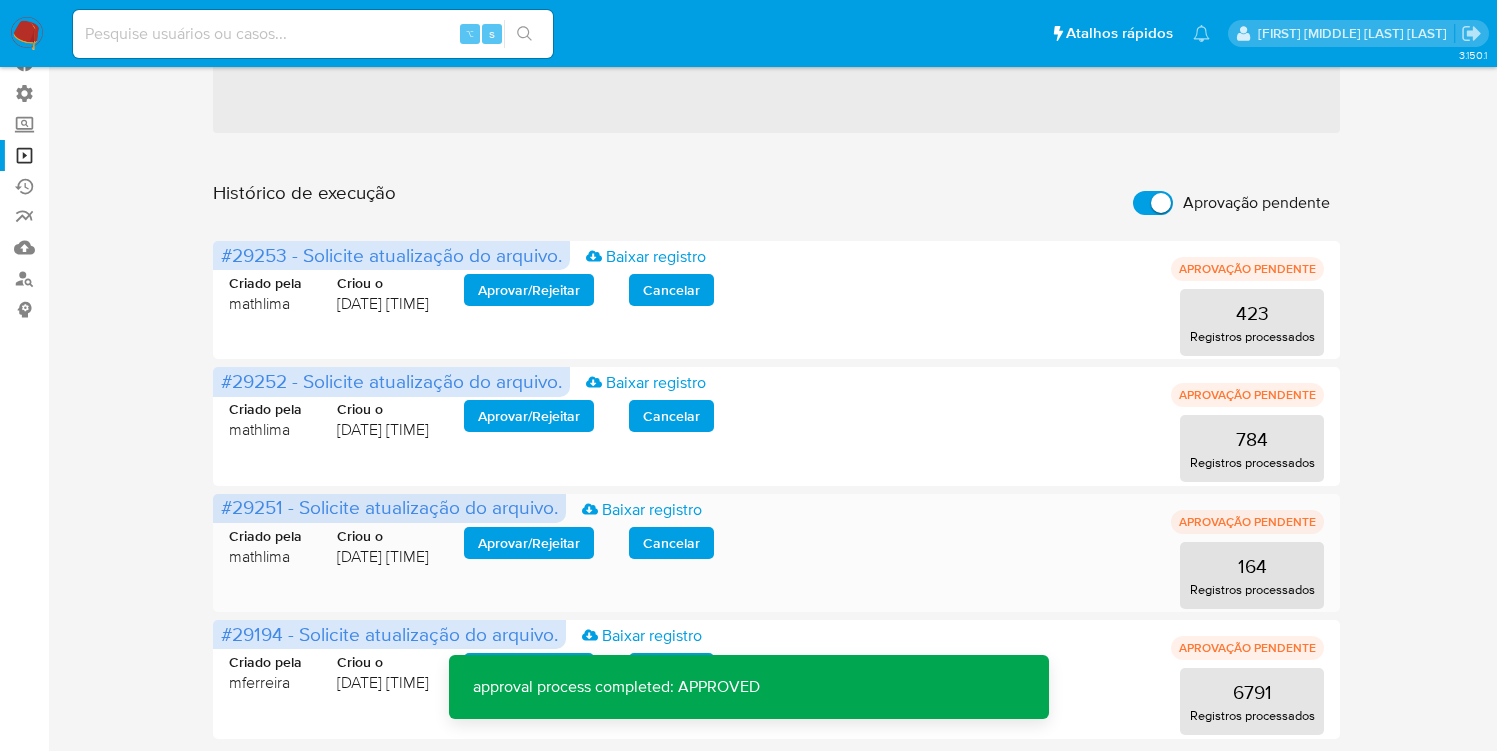 click on "Criado pela mathlima Criou o [DATE] [TIME] Aprovar  /  Rejeitar Cancelar" at bounding box center (471, 547) 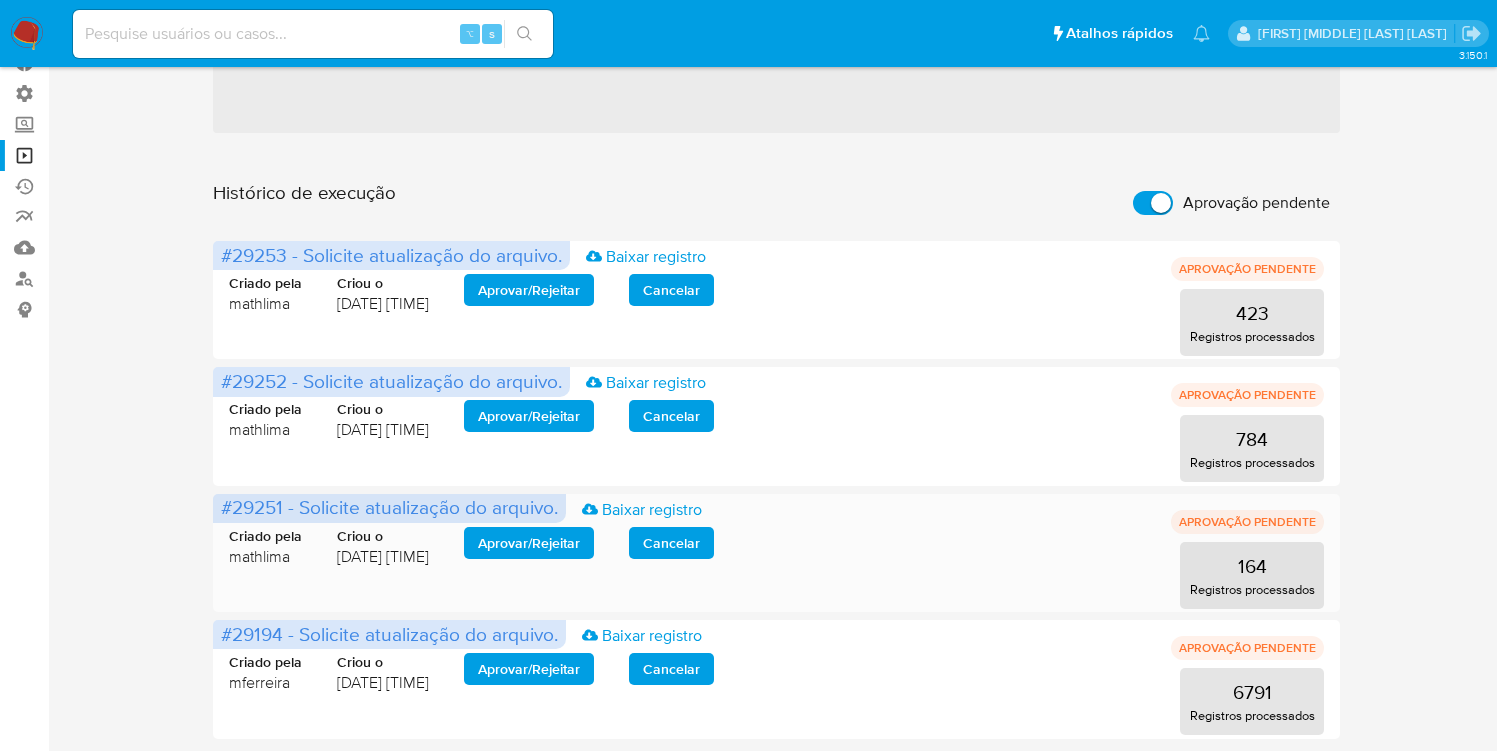 click on "Aprovar  /  Rejeitar" at bounding box center (529, 543) 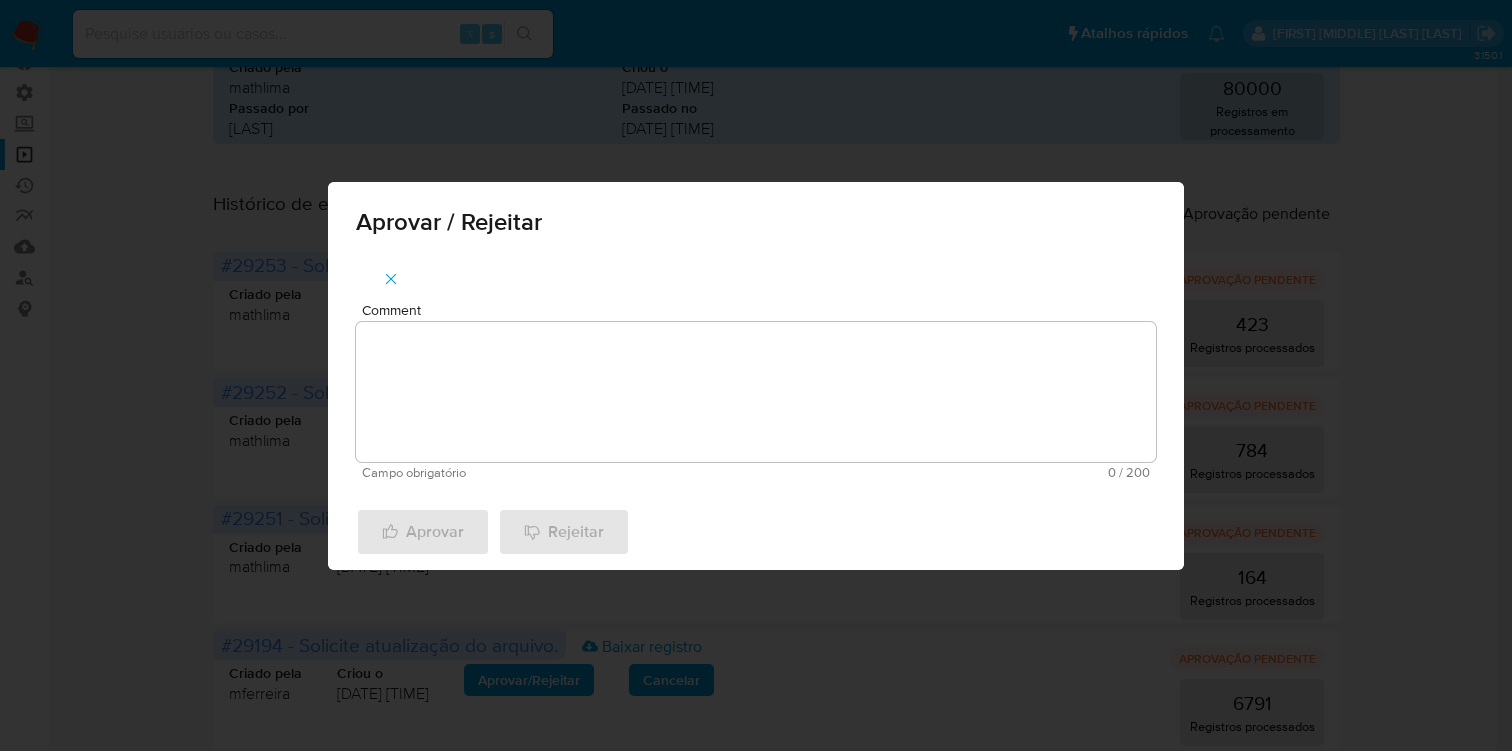 click on "Comment" at bounding box center [756, 392] 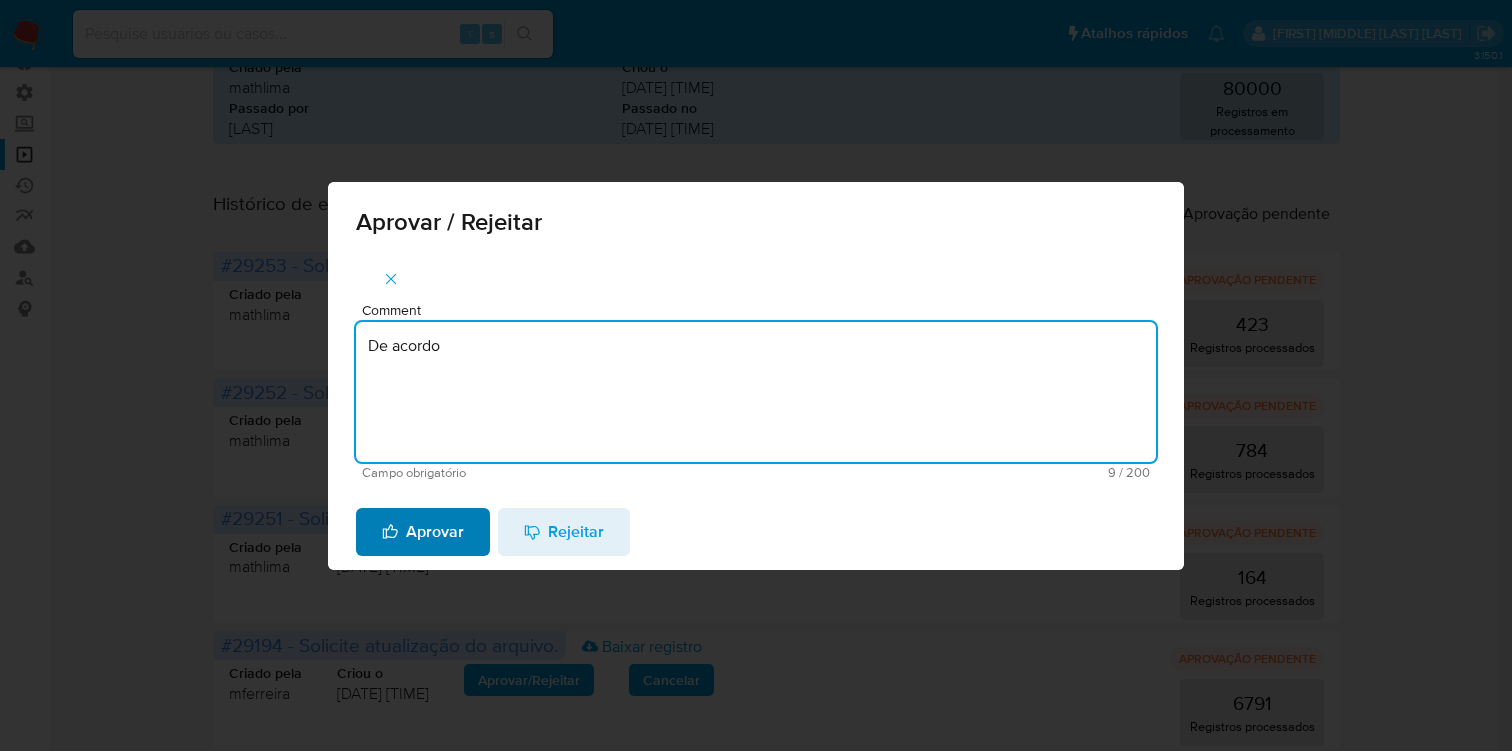 type on "De acordo" 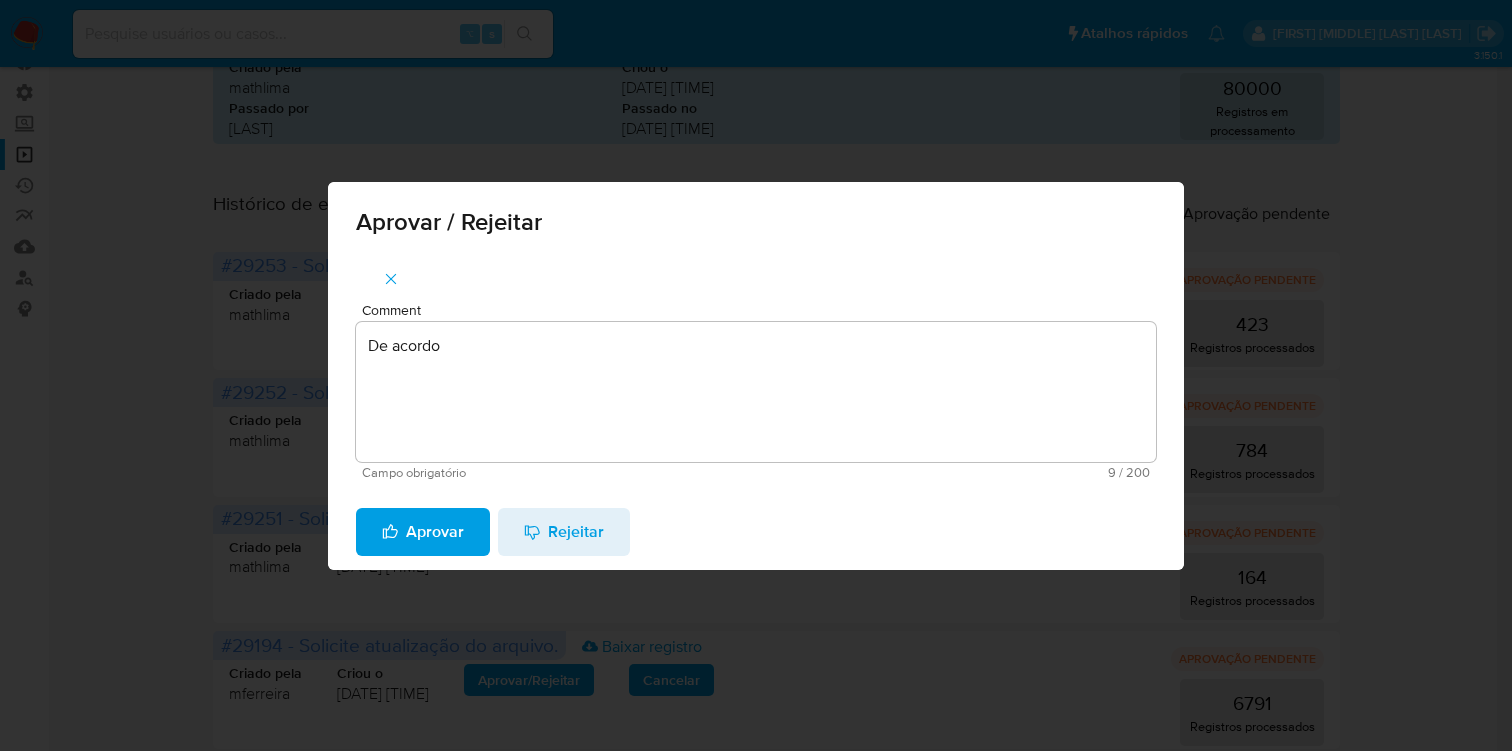 click on "Aprovar" at bounding box center [423, 532] 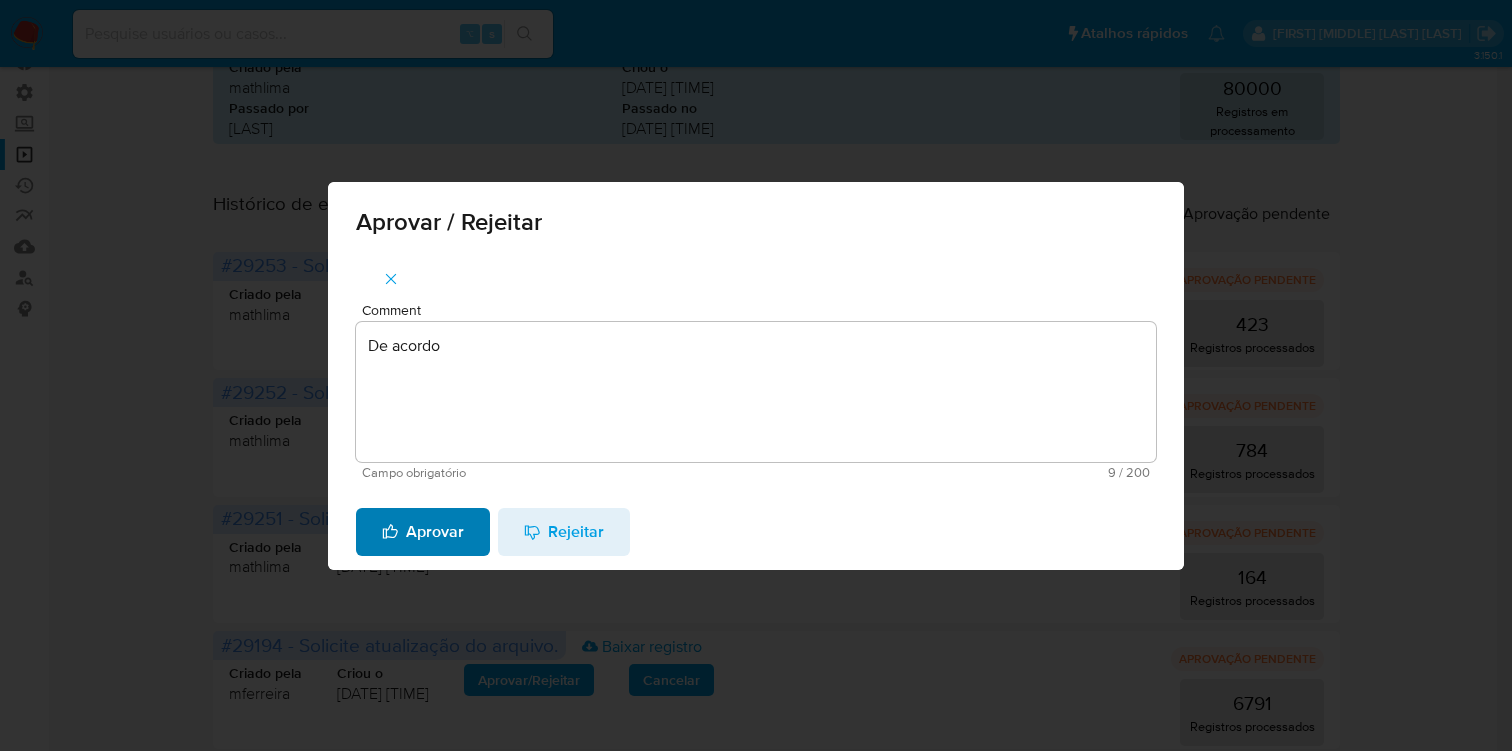 type 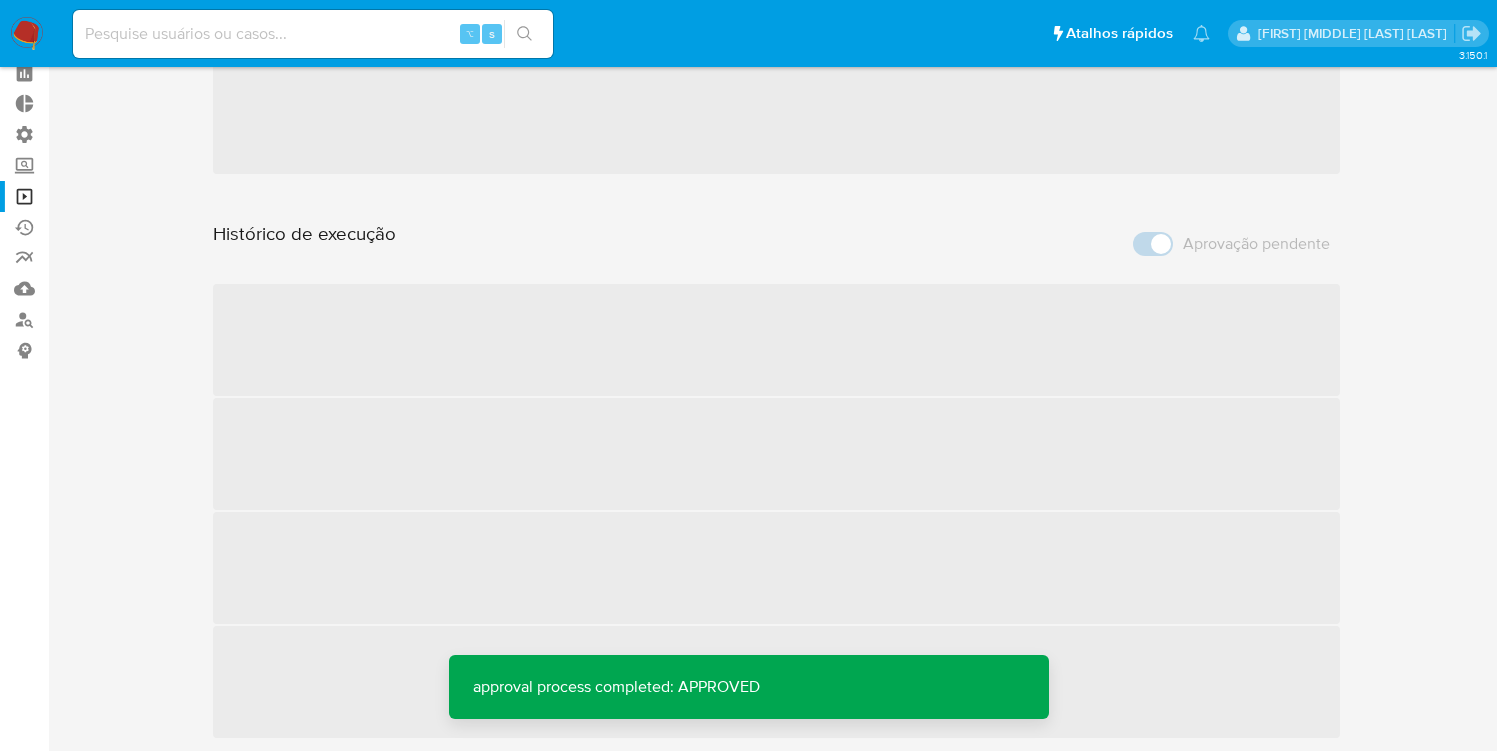 scroll, scrollTop: 7, scrollLeft: 0, axis: vertical 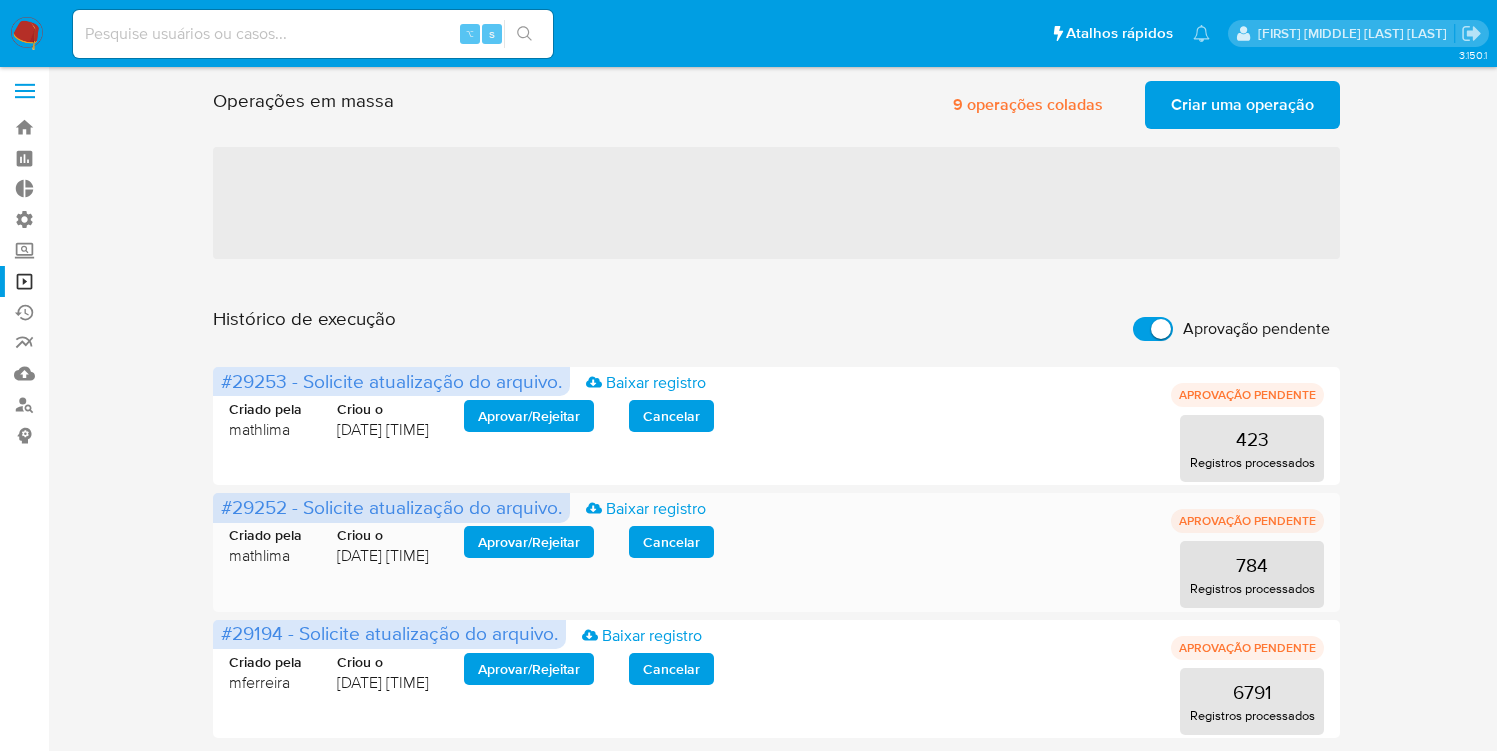 click on "Aprovar  /  Rejeitar" at bounding box center [529, 542] 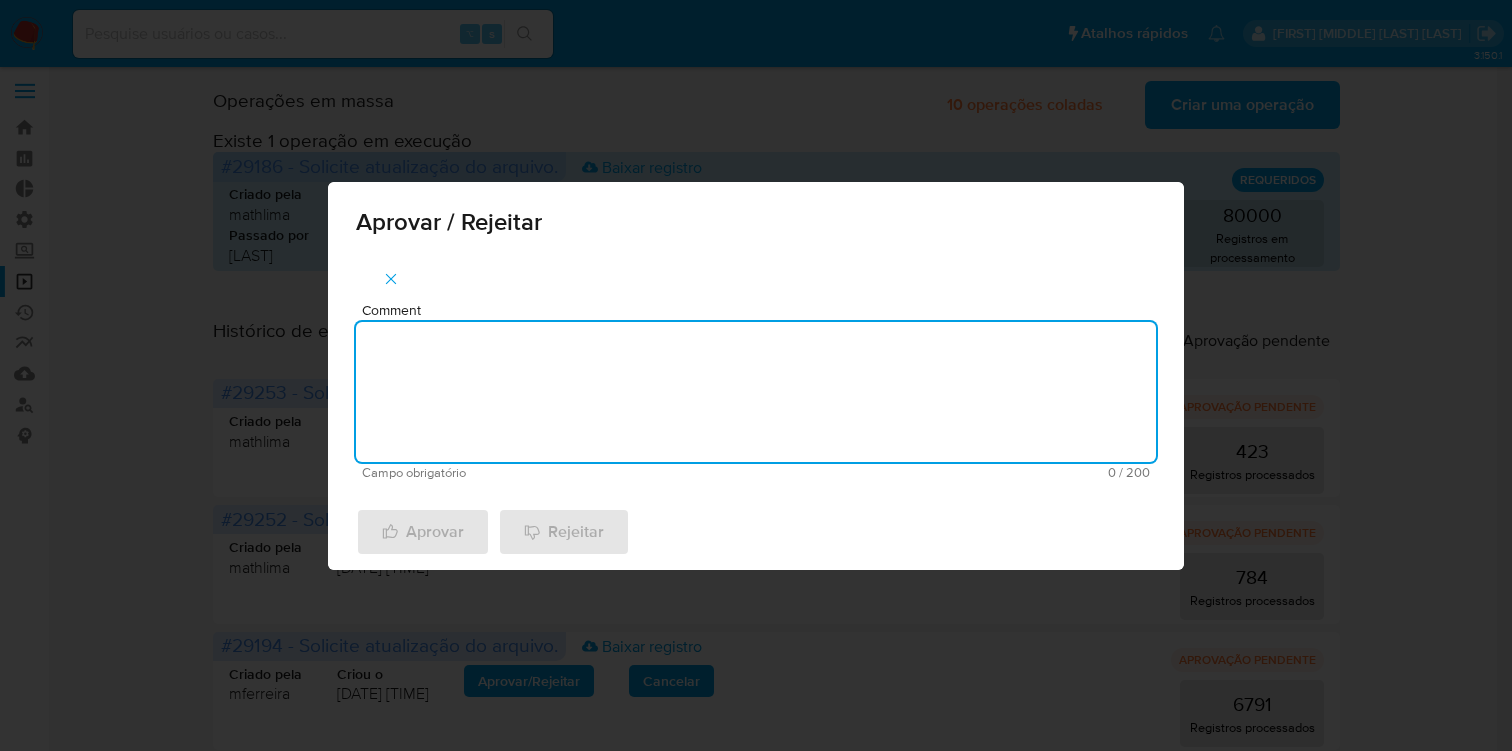 click on "Comment" at bounding box center (756, 392) 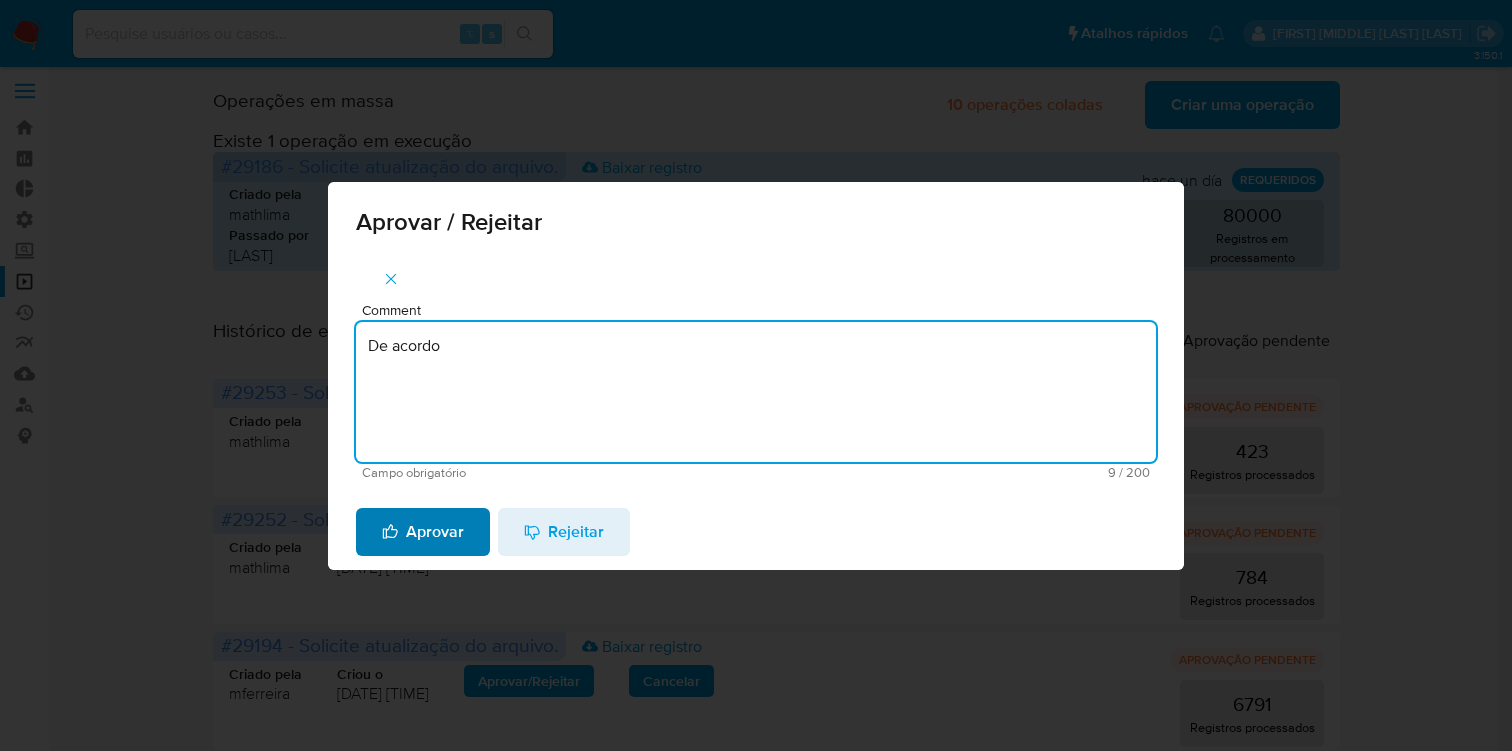 type on "De acordo" 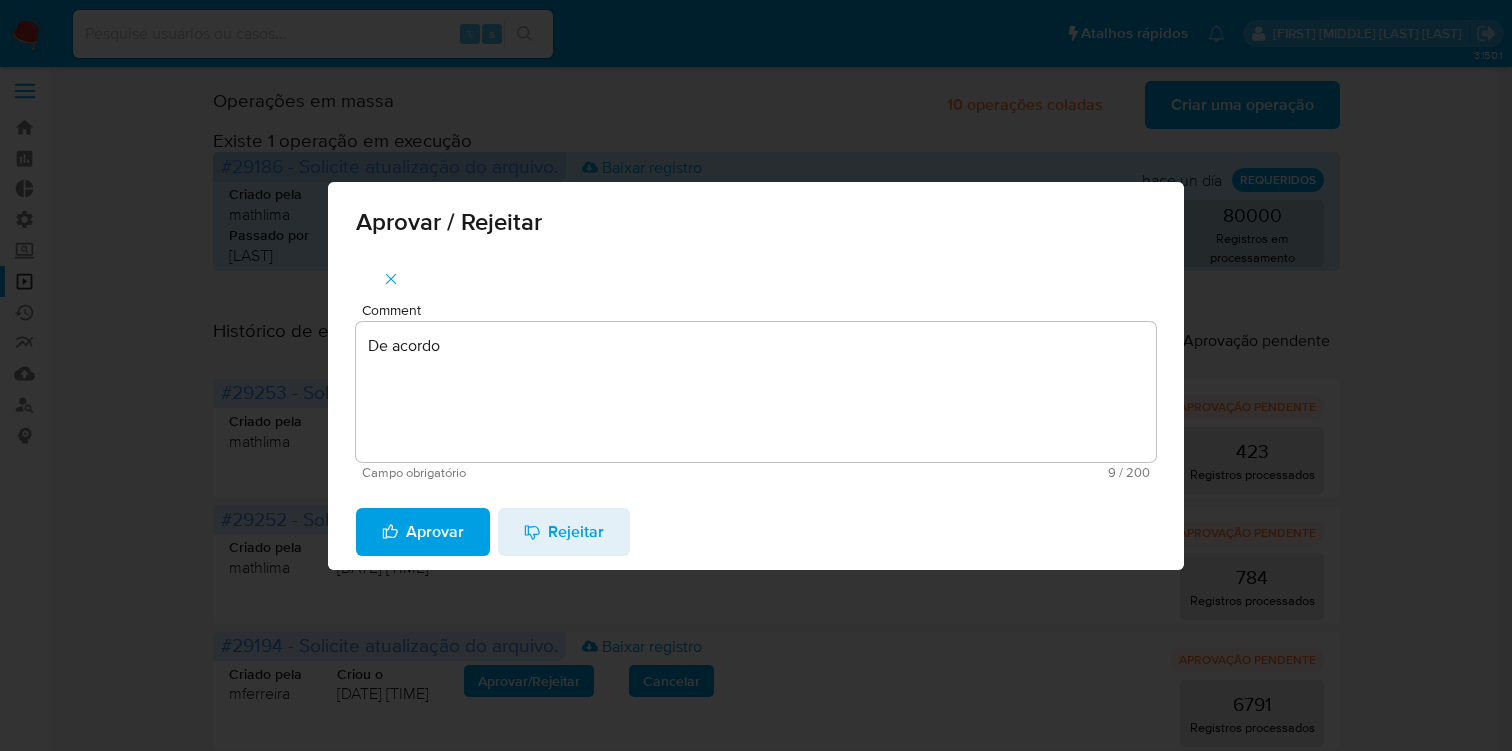 click on "Aprovar" at bounding box center [423, 532] 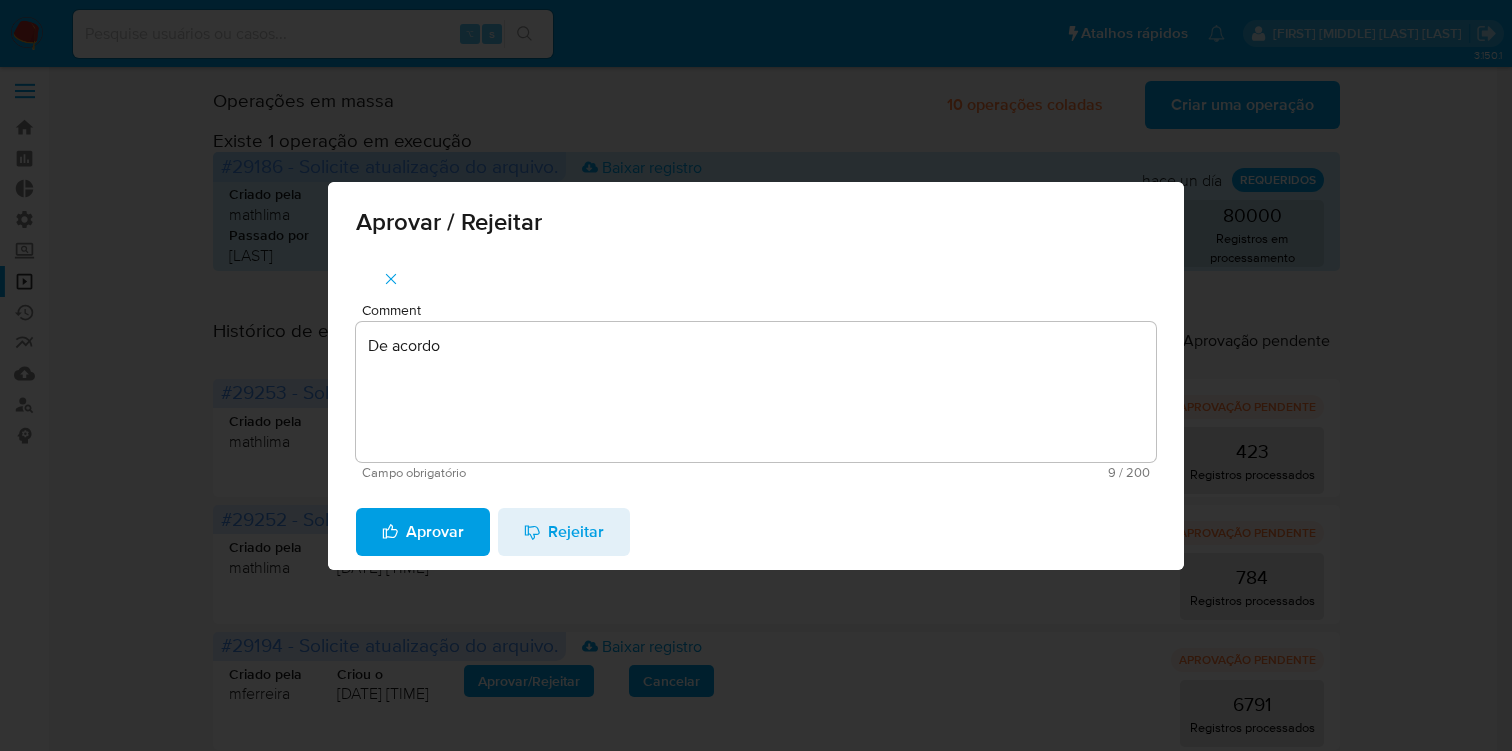type 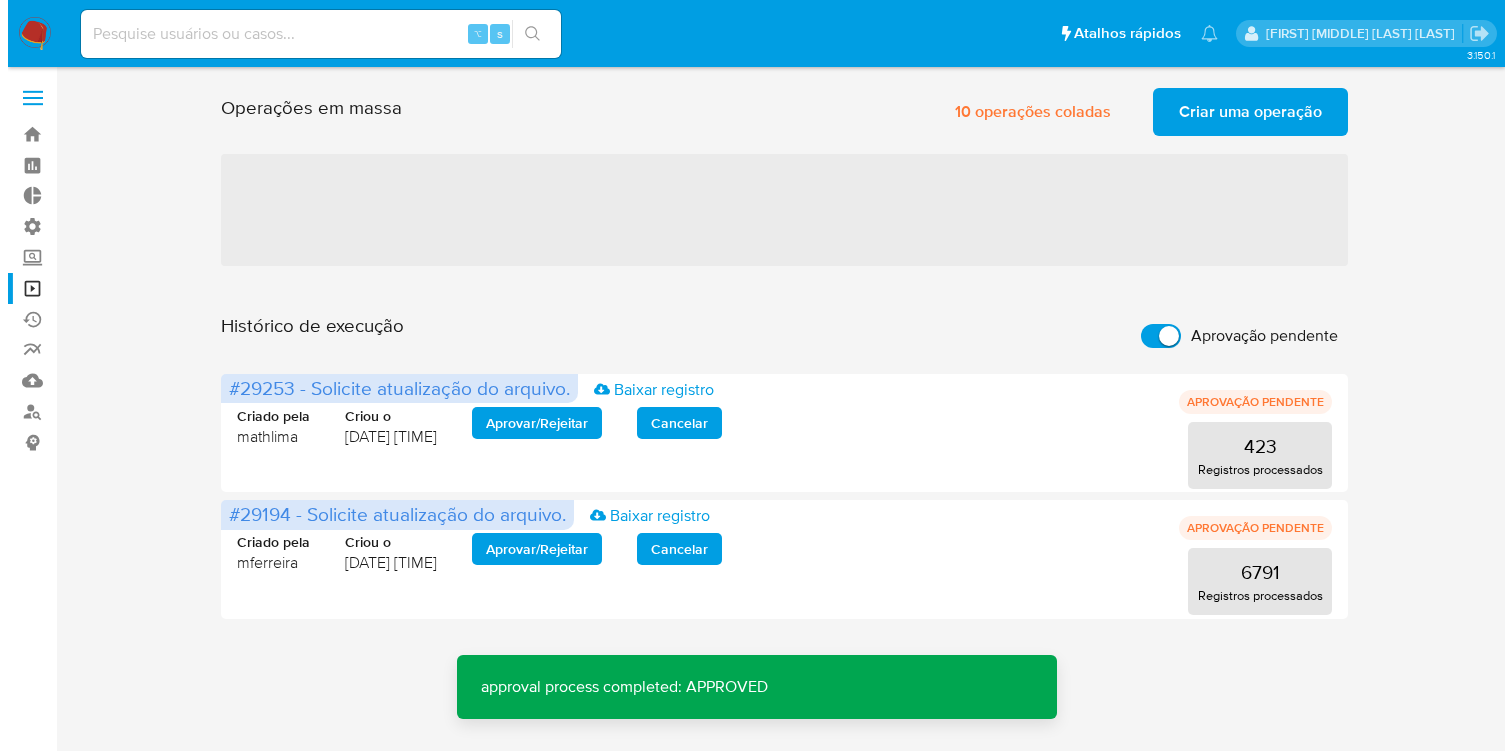 scroll, scrollTop: 0, scrollLeft: 0, axis: both 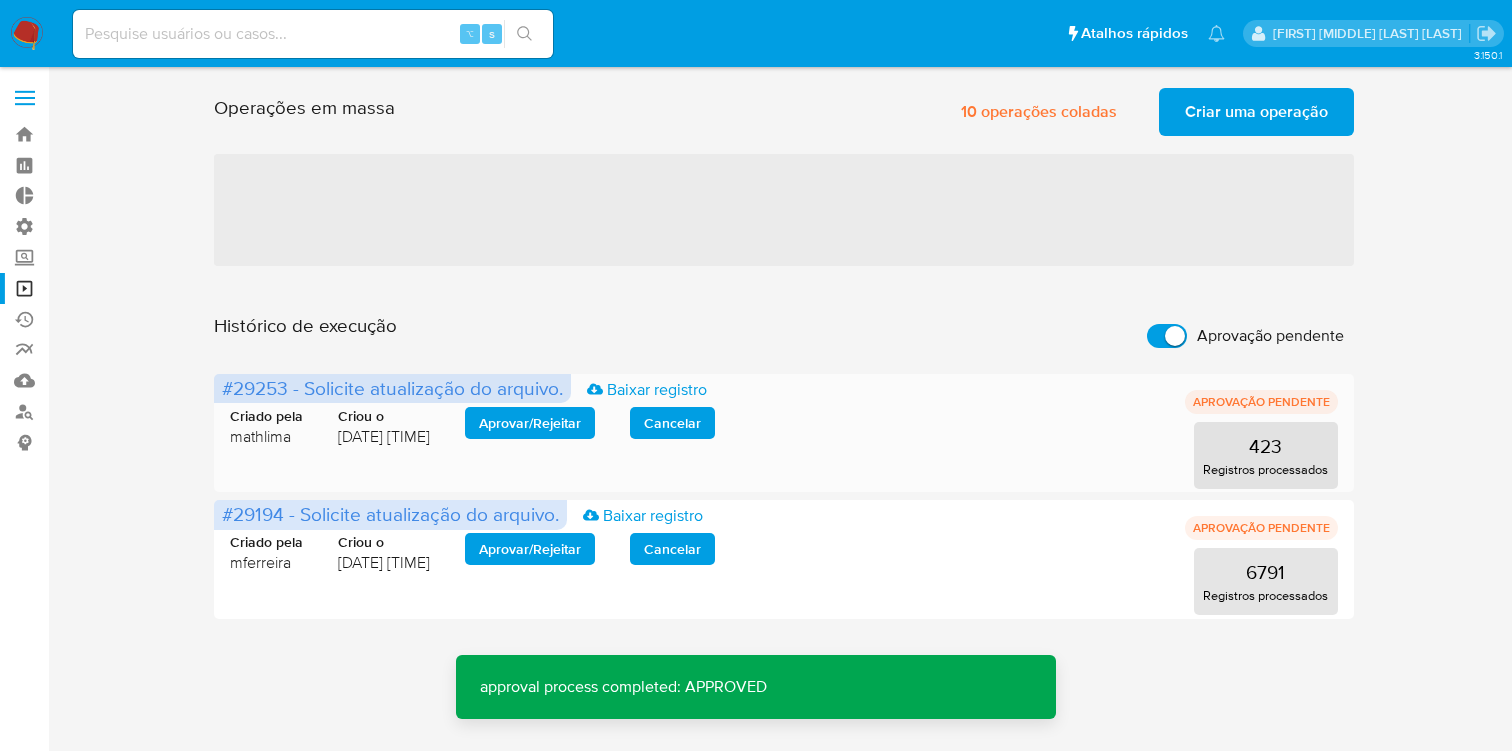 click on "Aprovar  /  Rejeitar" at bounding box center (530, 423) 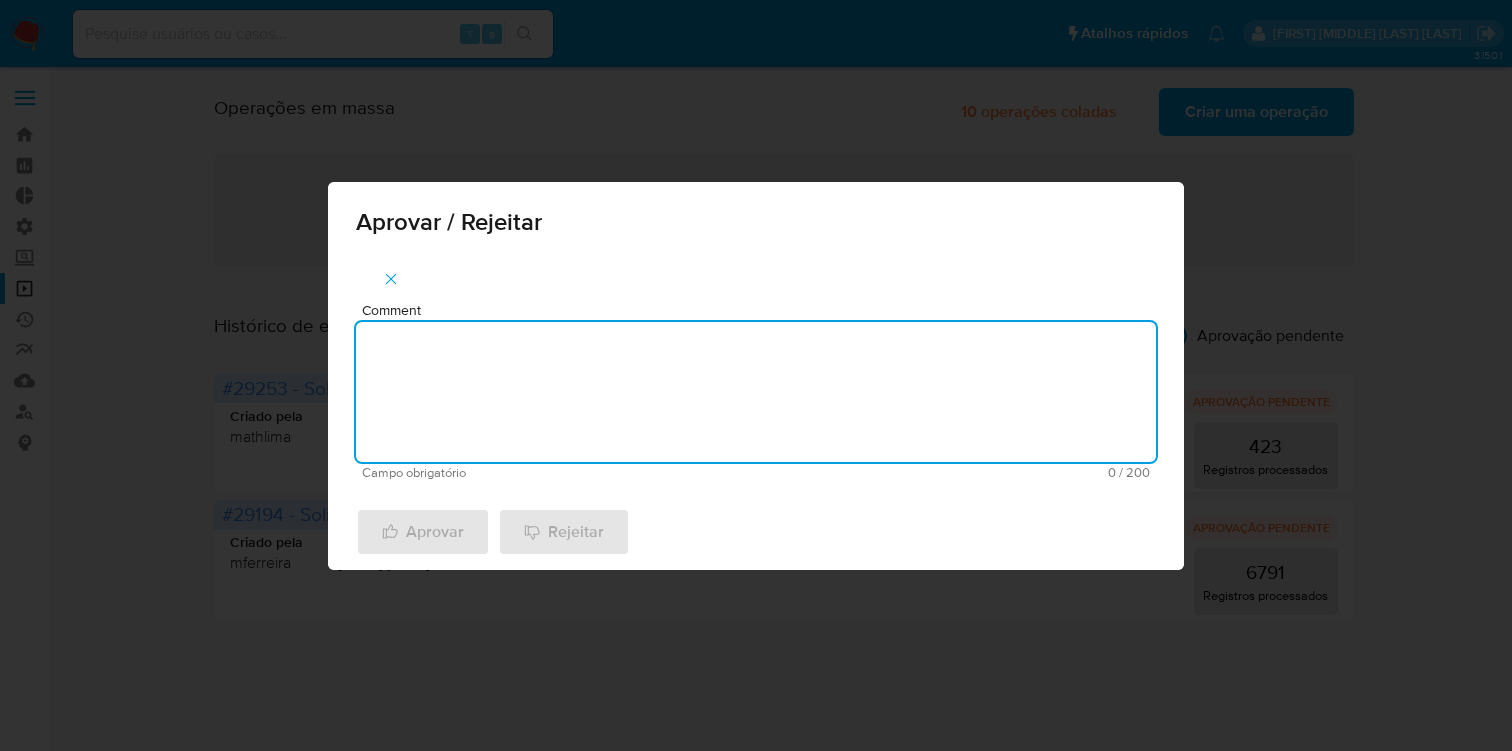 click on "Comment" at bounding box center [756, 392] 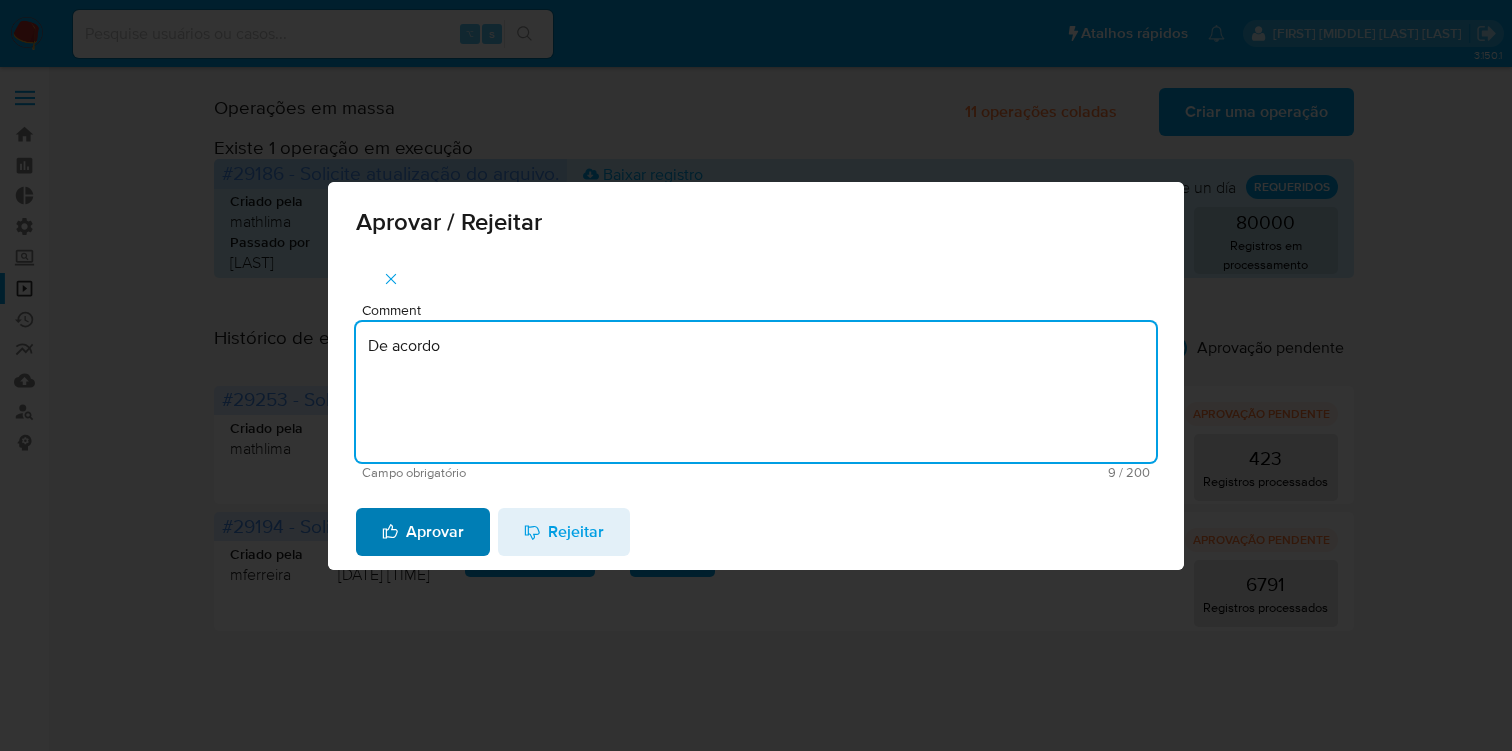 type on "De acordo" 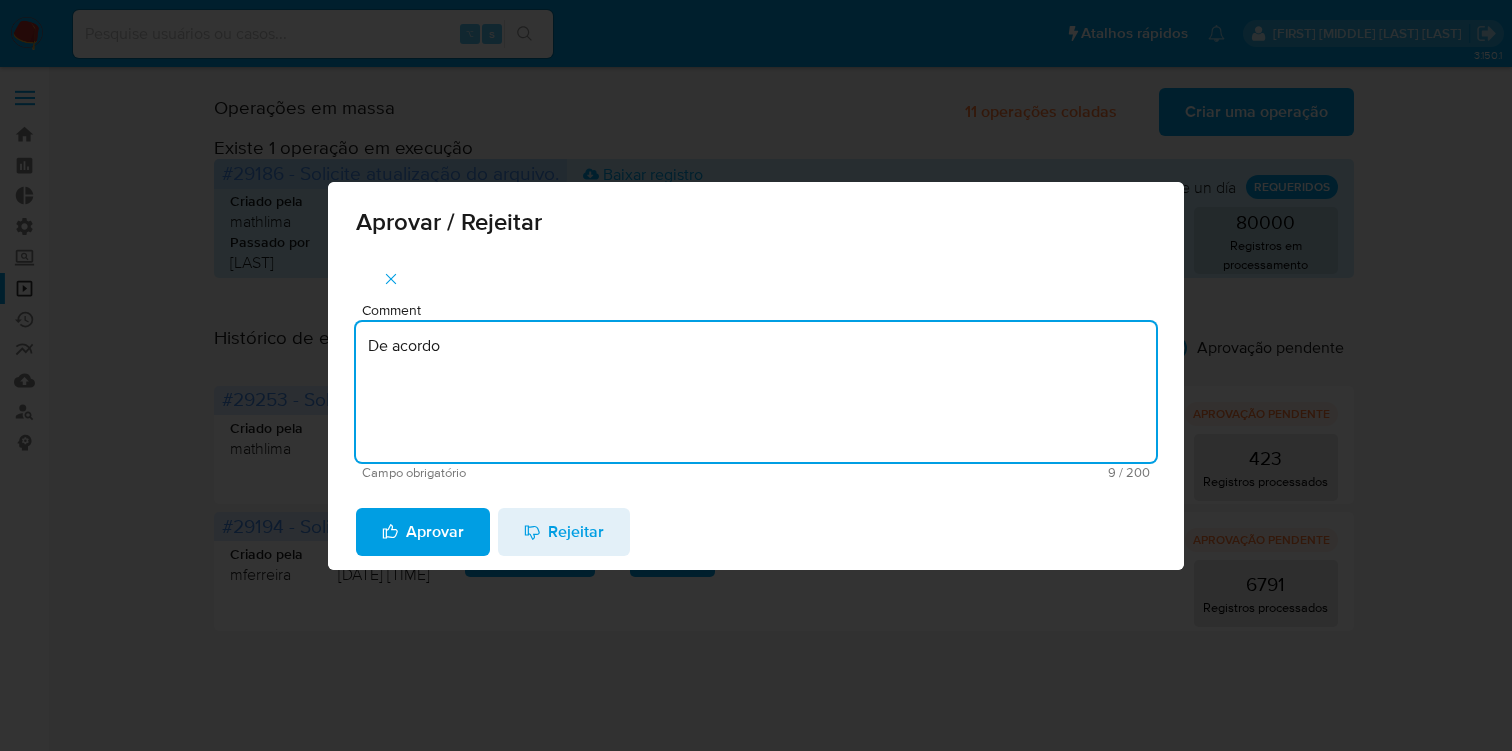 click on "Aprovar" at bounding box center (423, 532) 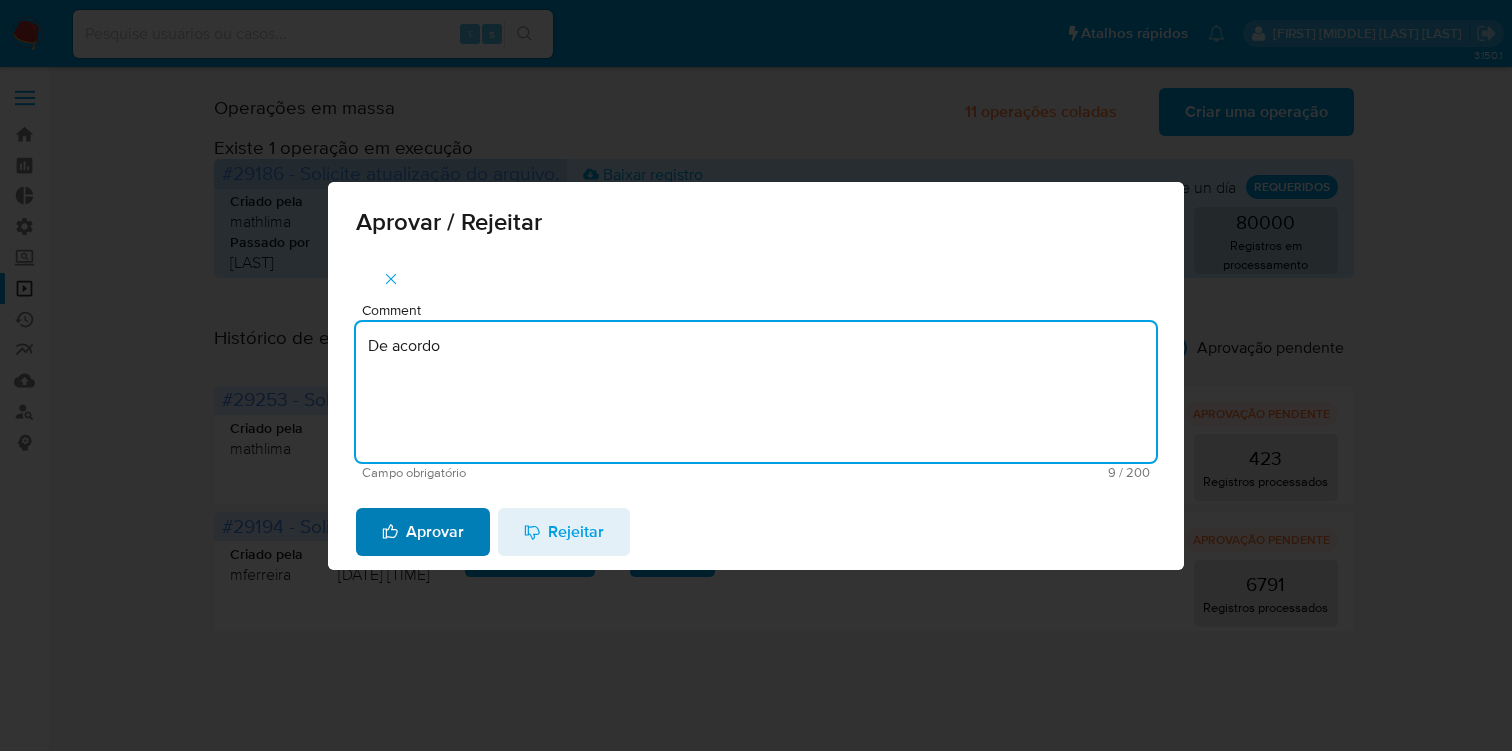 type 